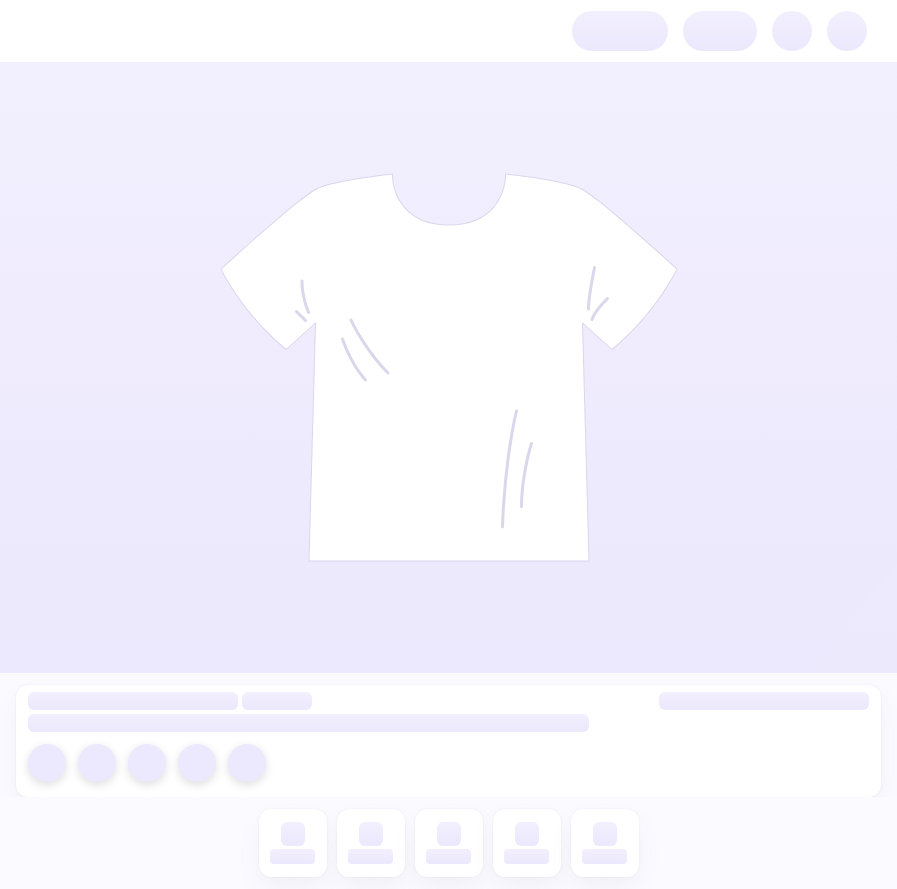 scroll, scrollTop: 0, scrollLeft: 0, axis: both 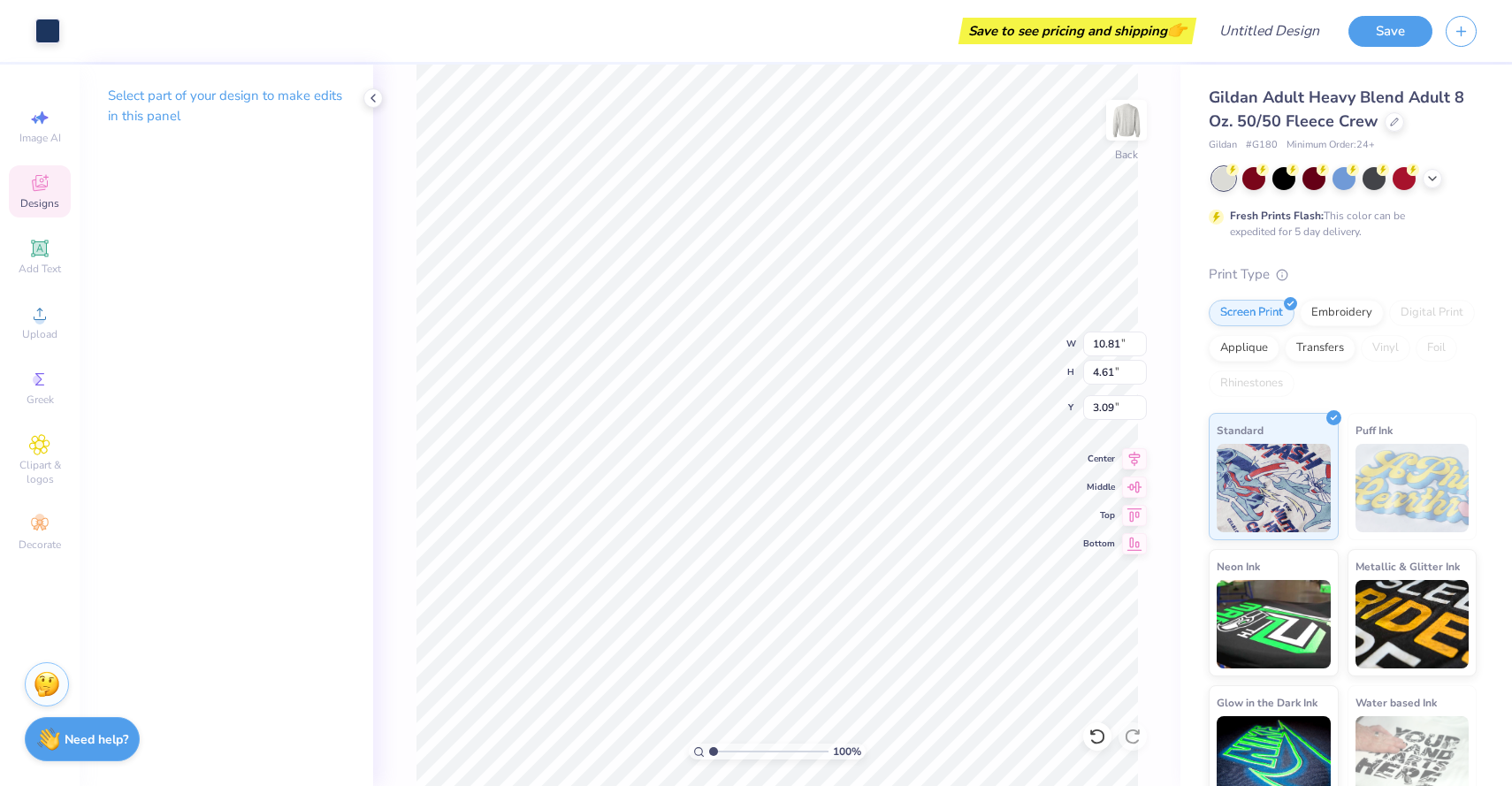 type on "3.00" 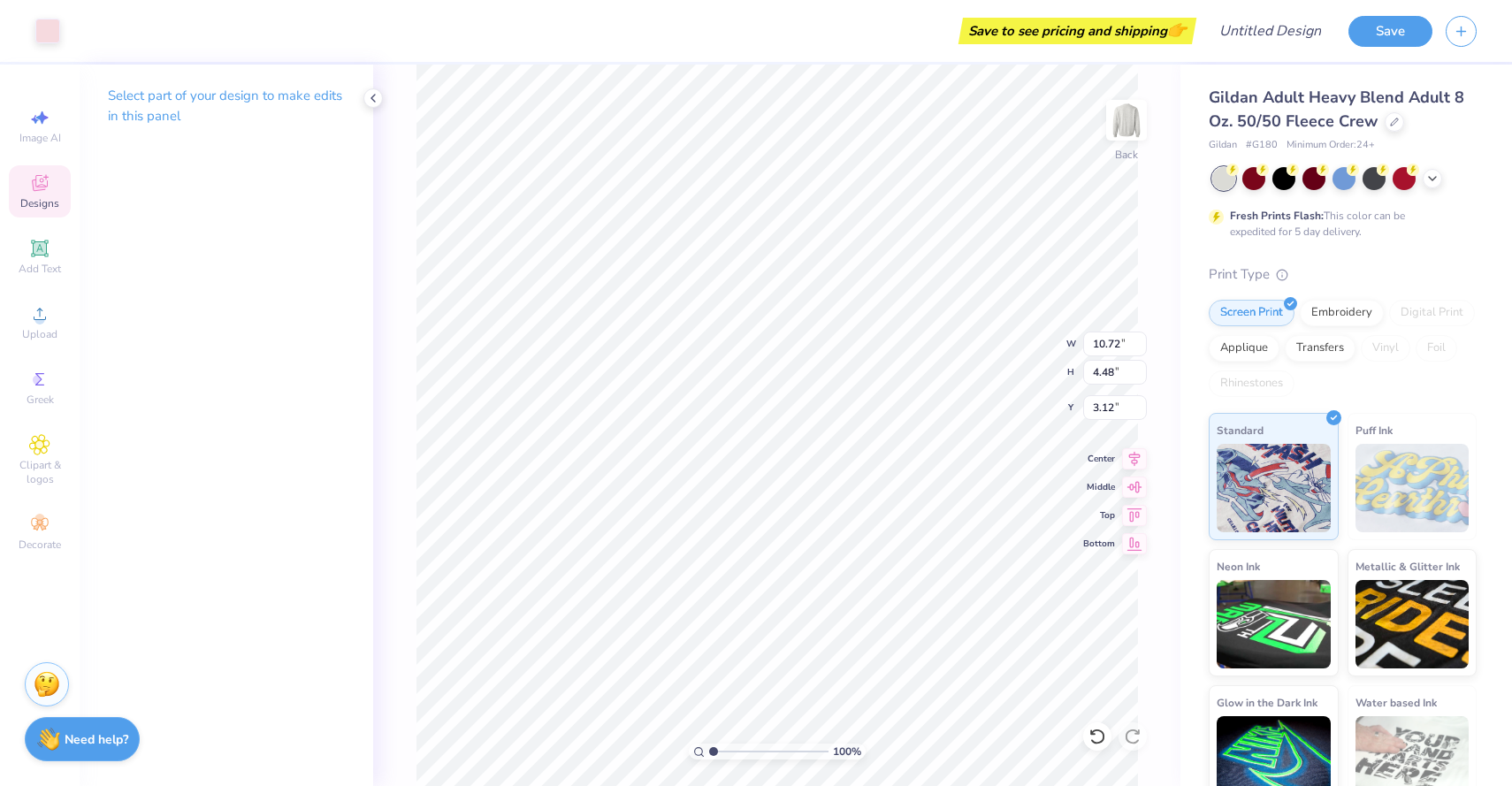 type on "3.00" 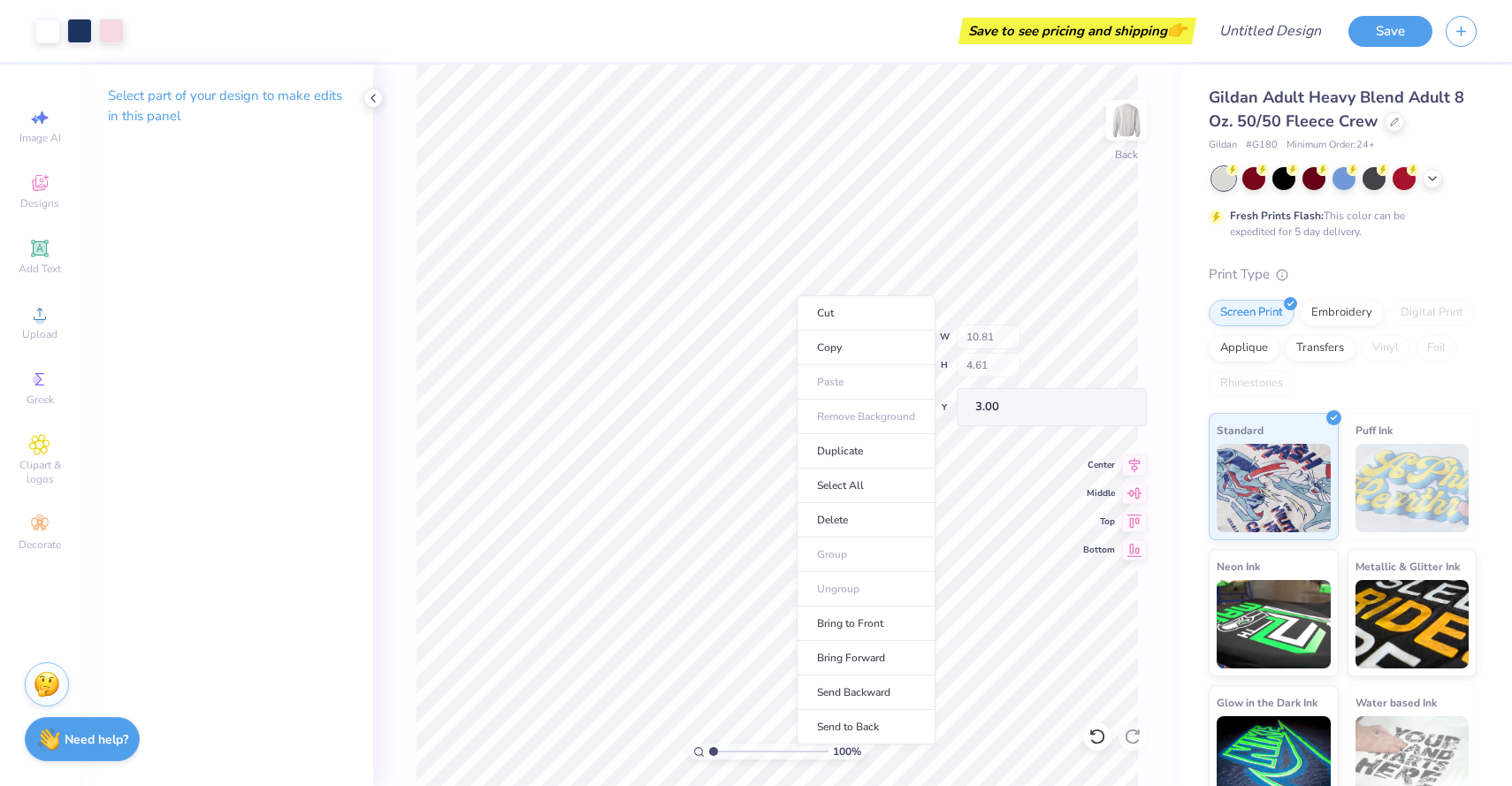 type on "11.06" 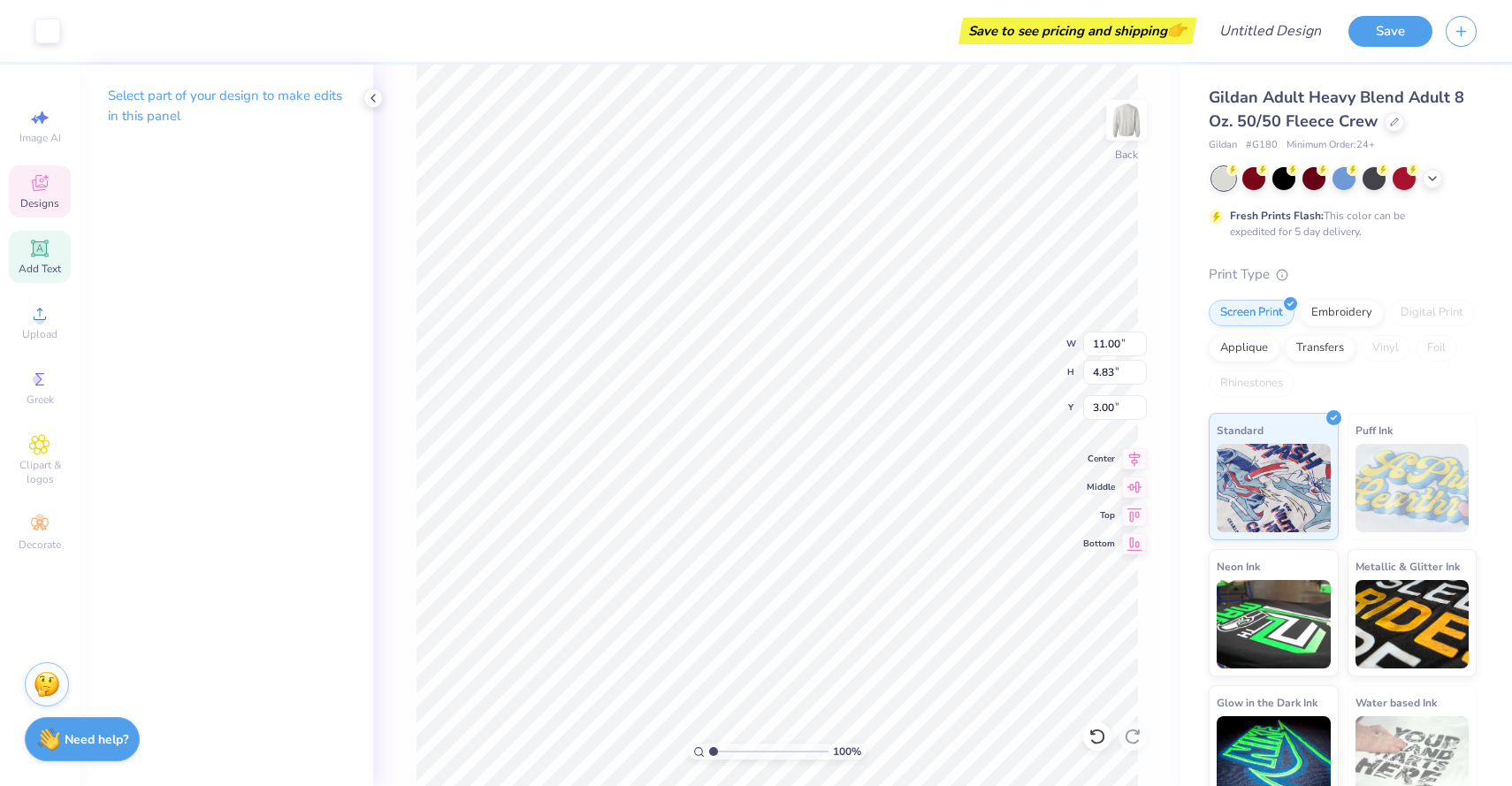 click on "Add Text" at bounding box center (40, 256) 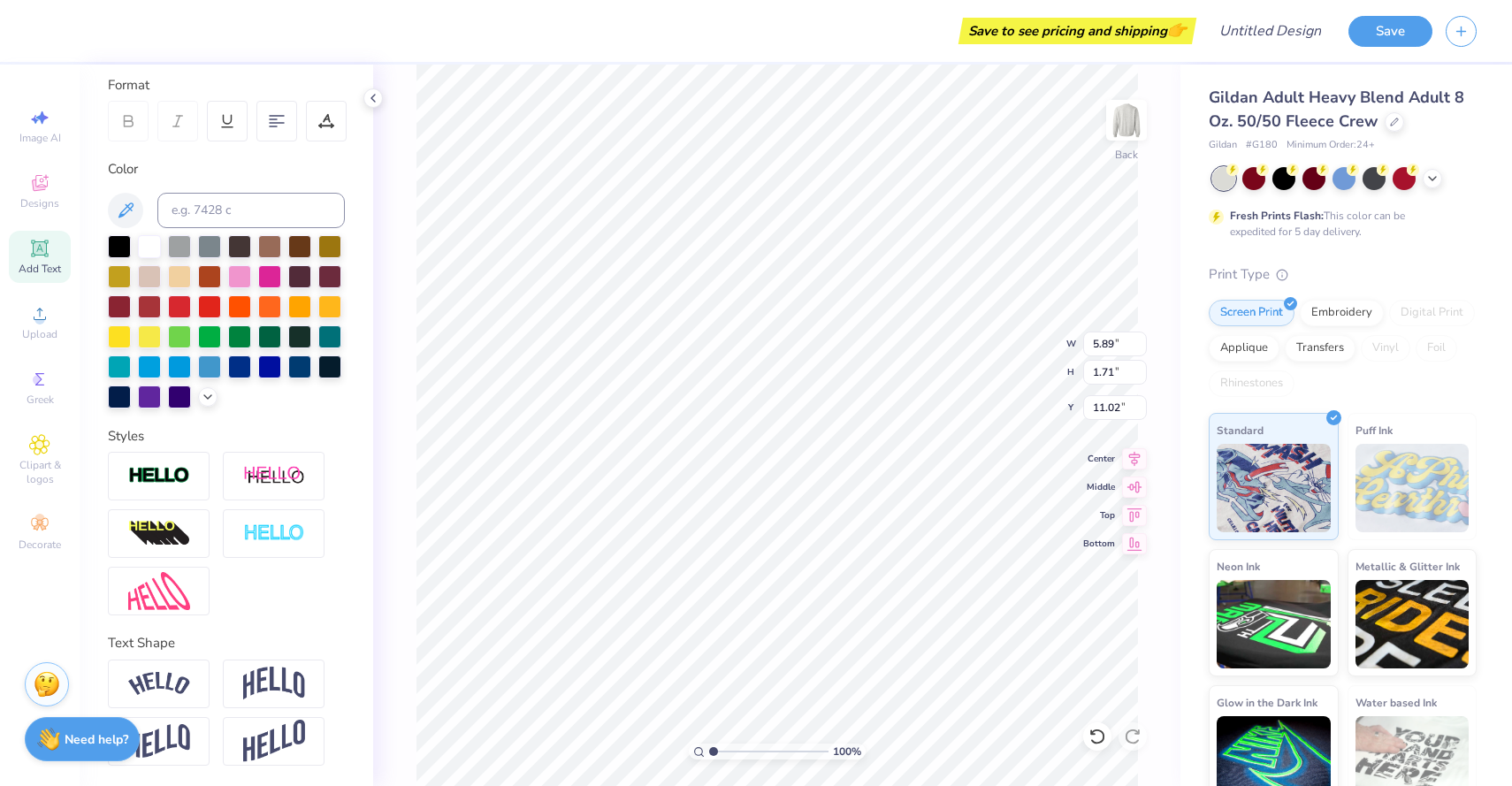 scroll, scrollTop: 0, scrollLeft: 0, axis: both 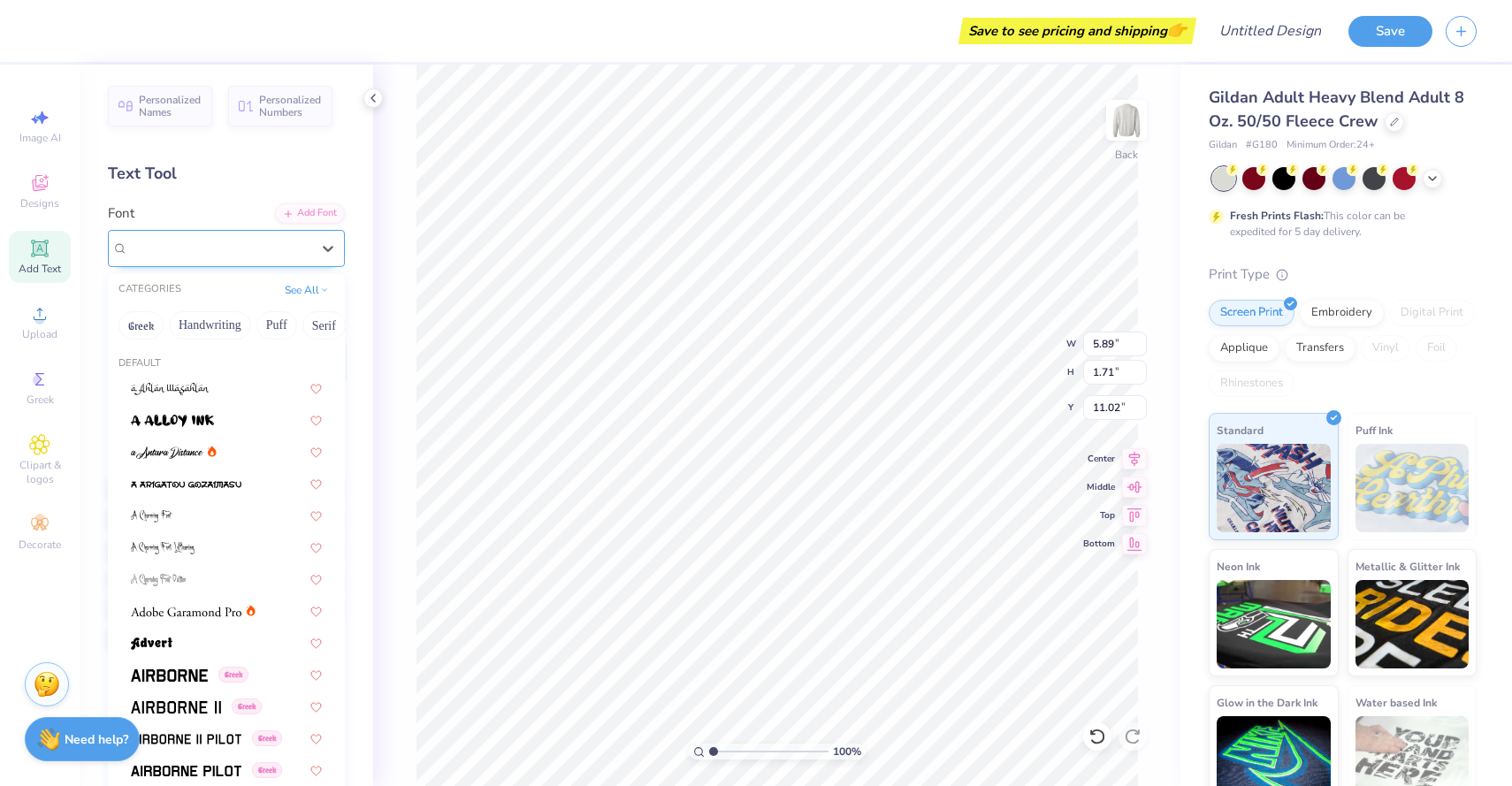 click on "Super Dream" at bounding box center (226, 248) 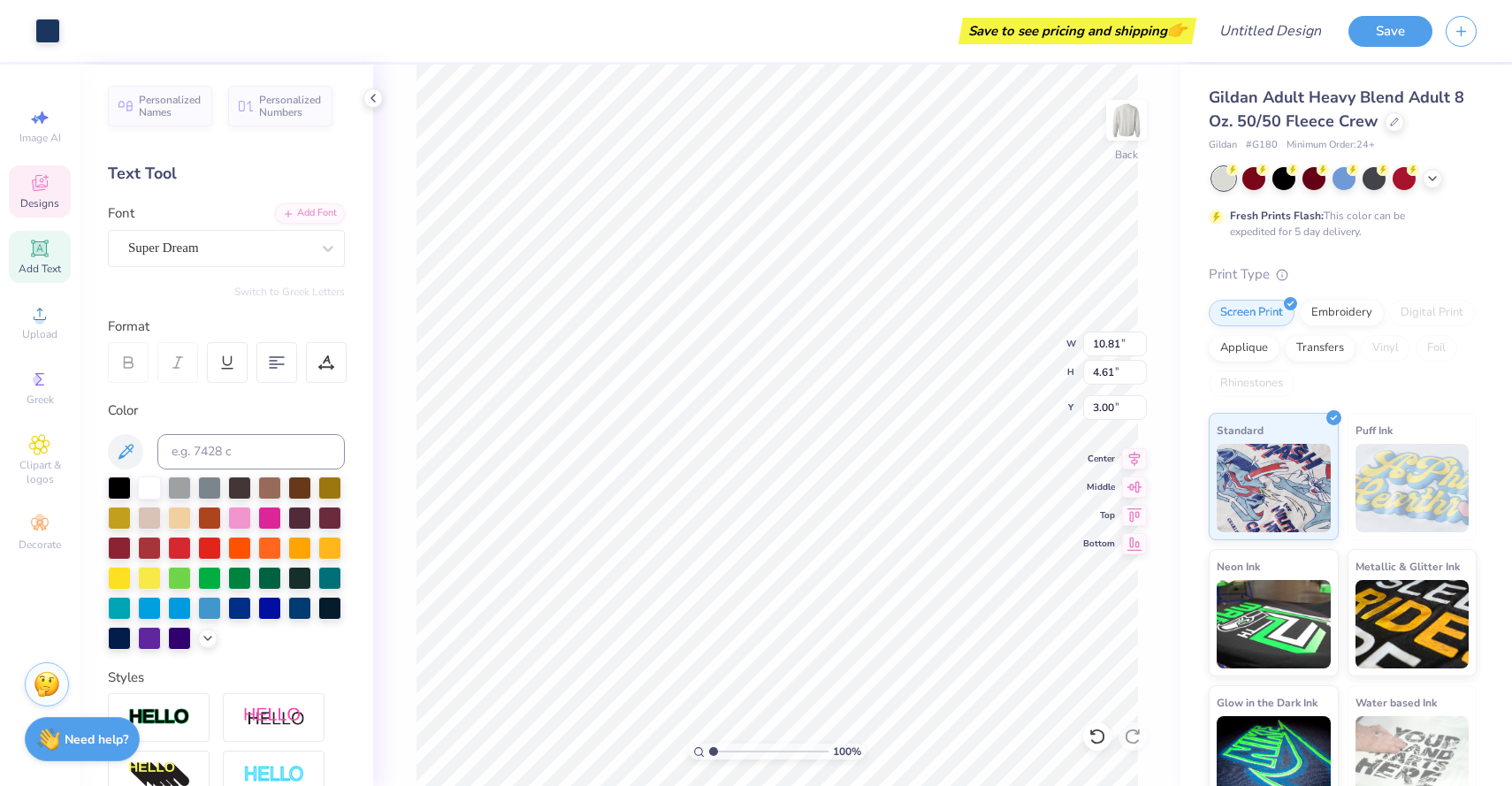 type on "11.00" 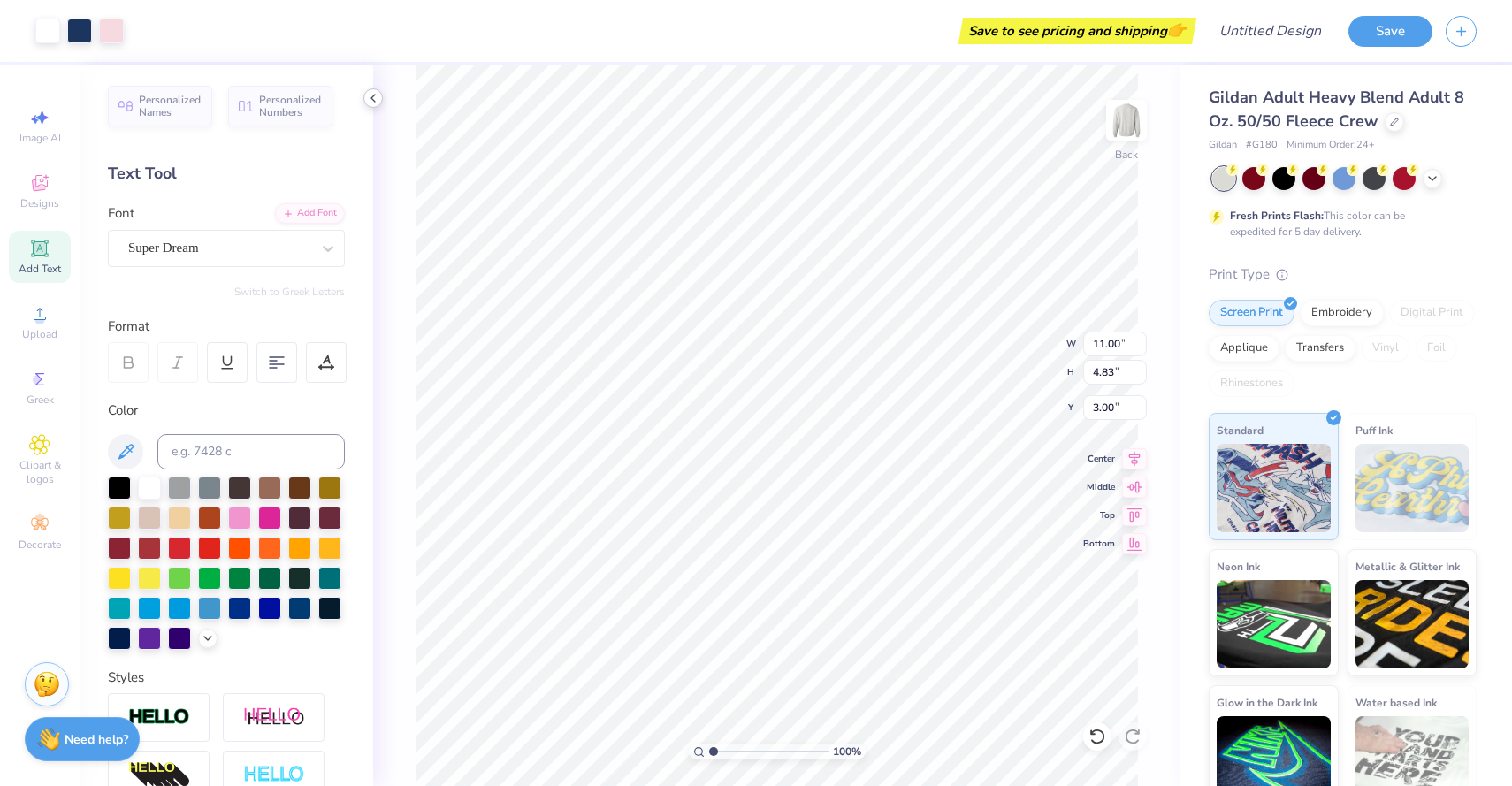 click 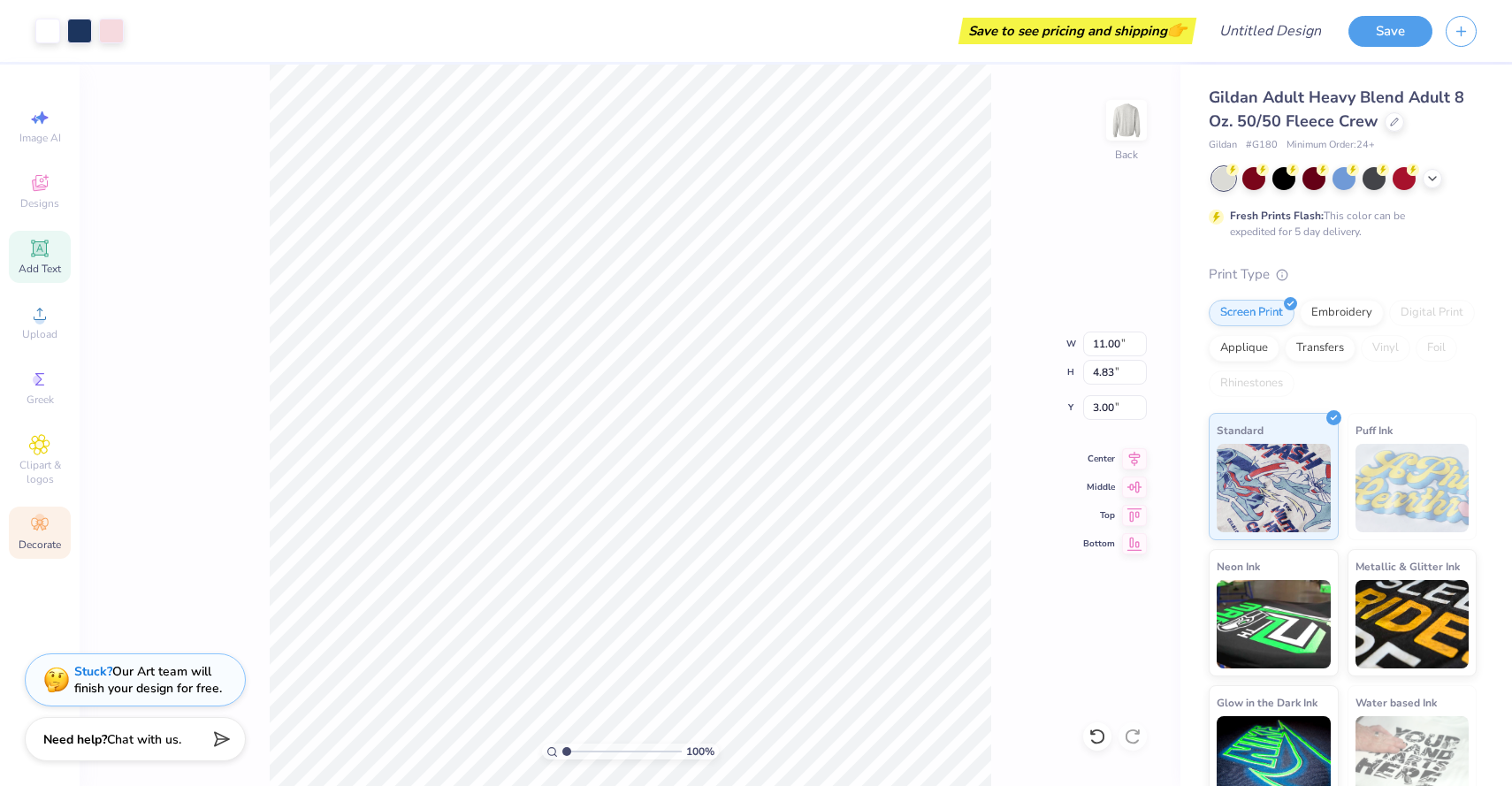 click 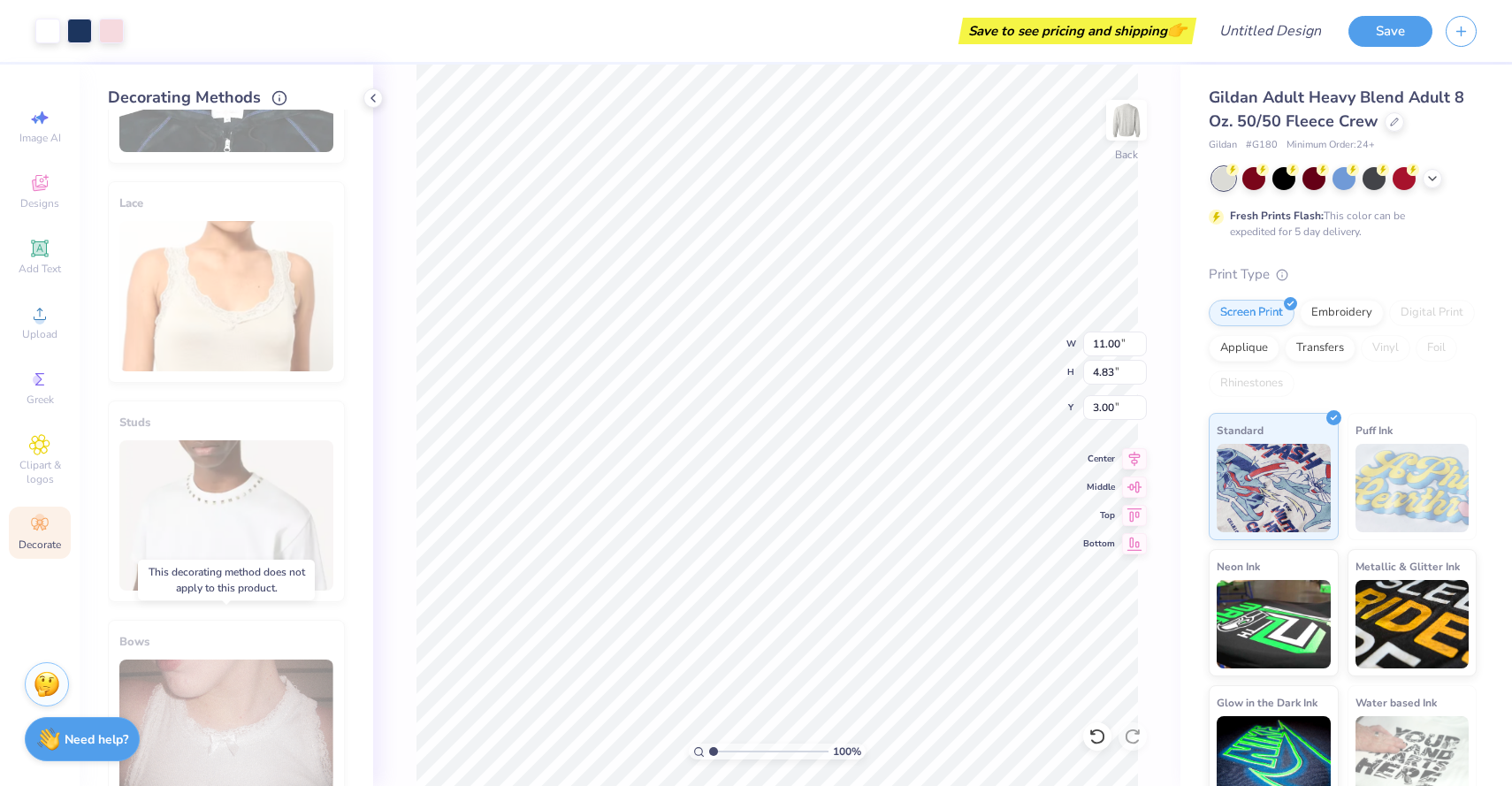 scroll, scrollTop: 873, scrollLeft: 0, axis: vertical 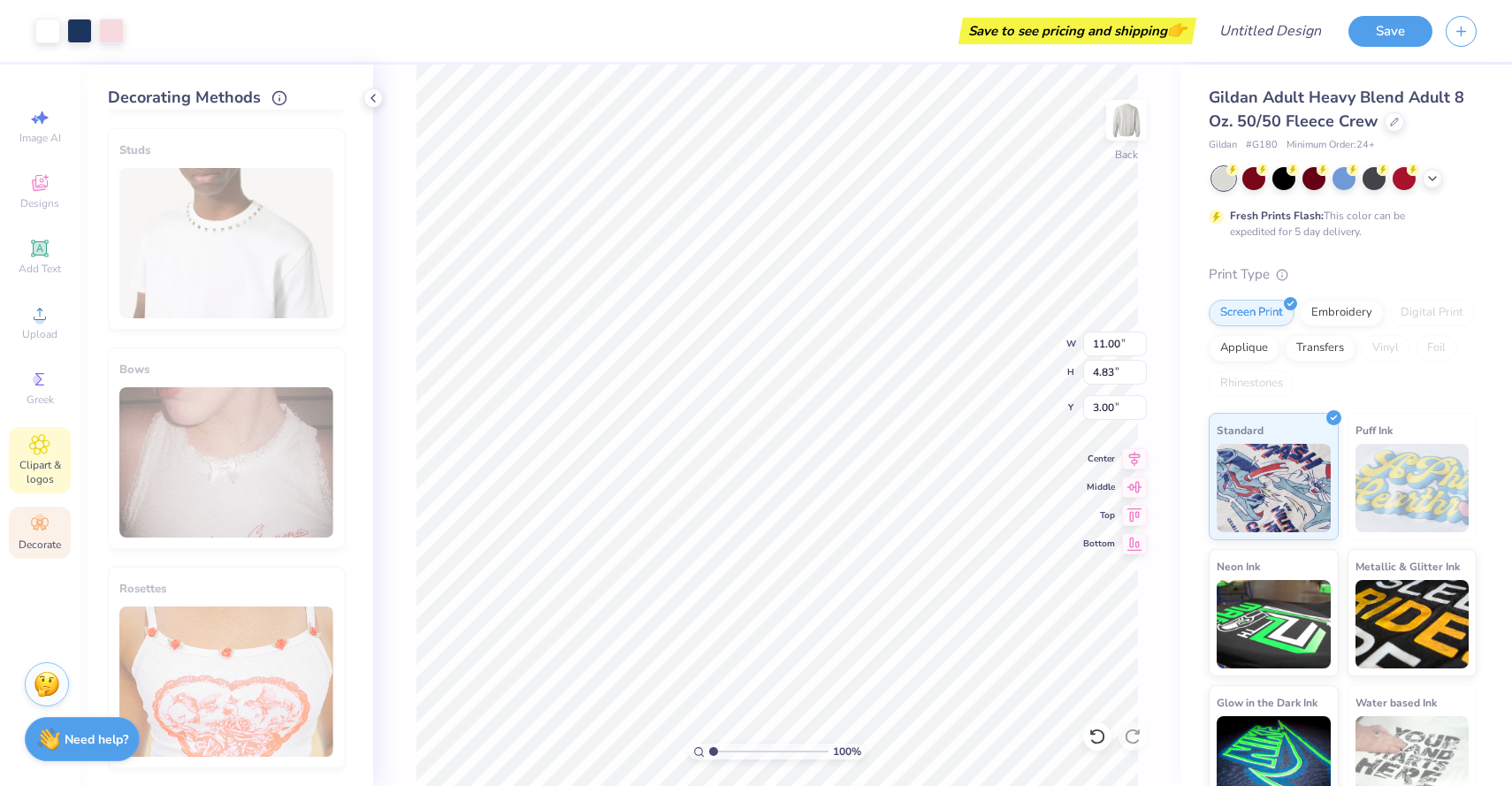 click on "Clipart & logos" at bounding box center (40, 472) 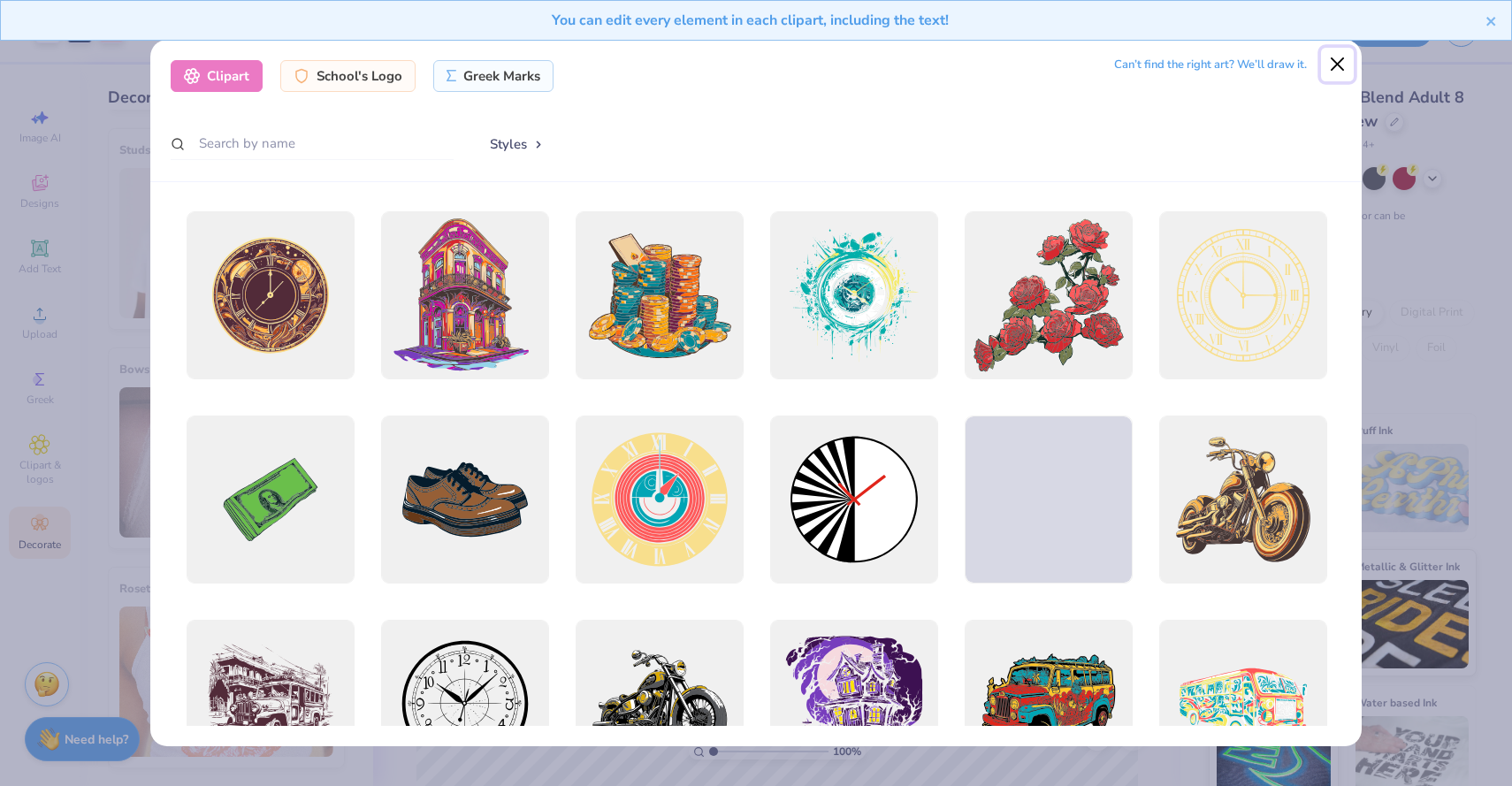 click at bounding box center (1338, 65) 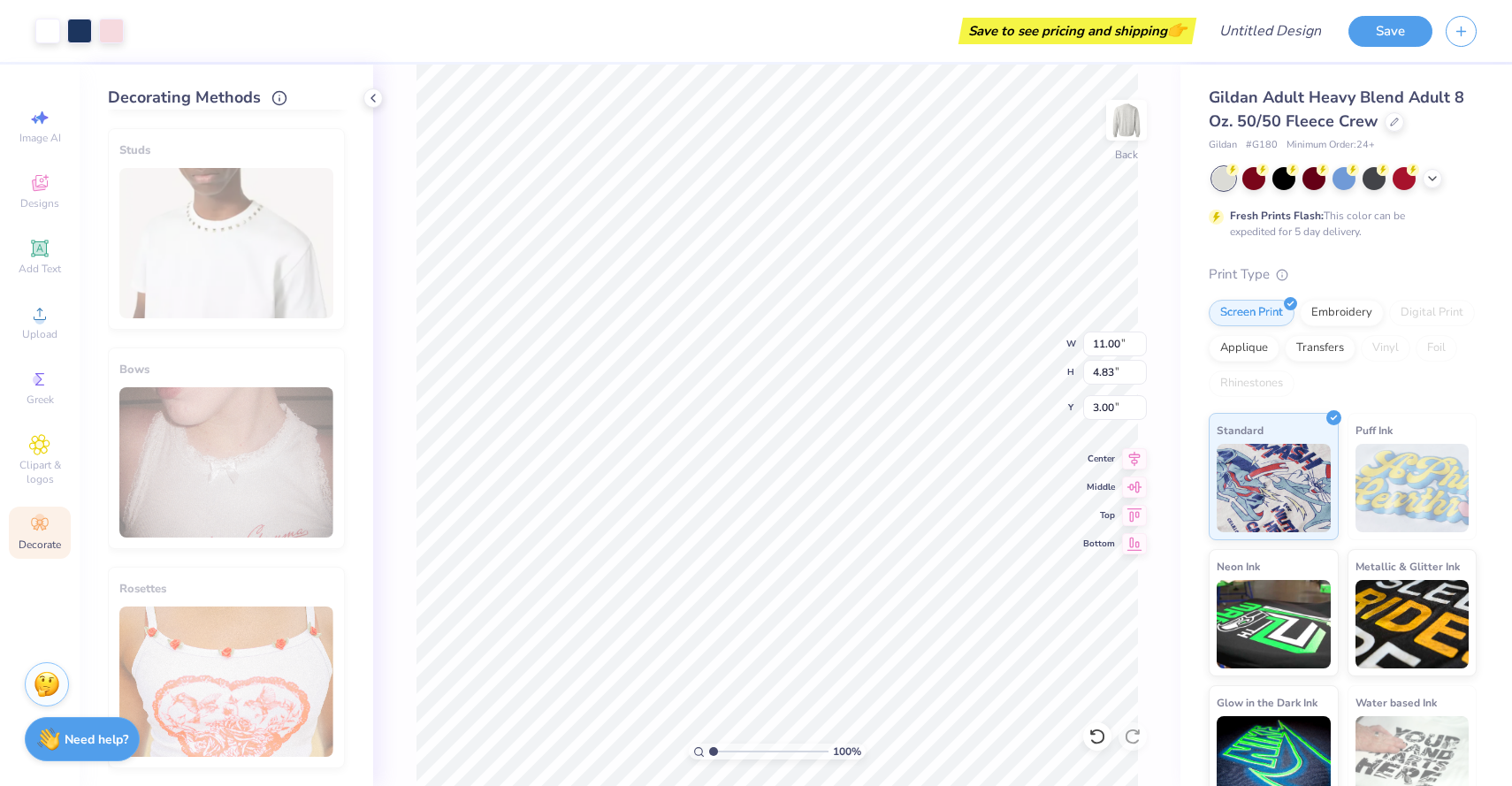 click on "Image AI Designs Add Text Upload Greek Clipart & logos Decorate" at bounding box center [40, 425] 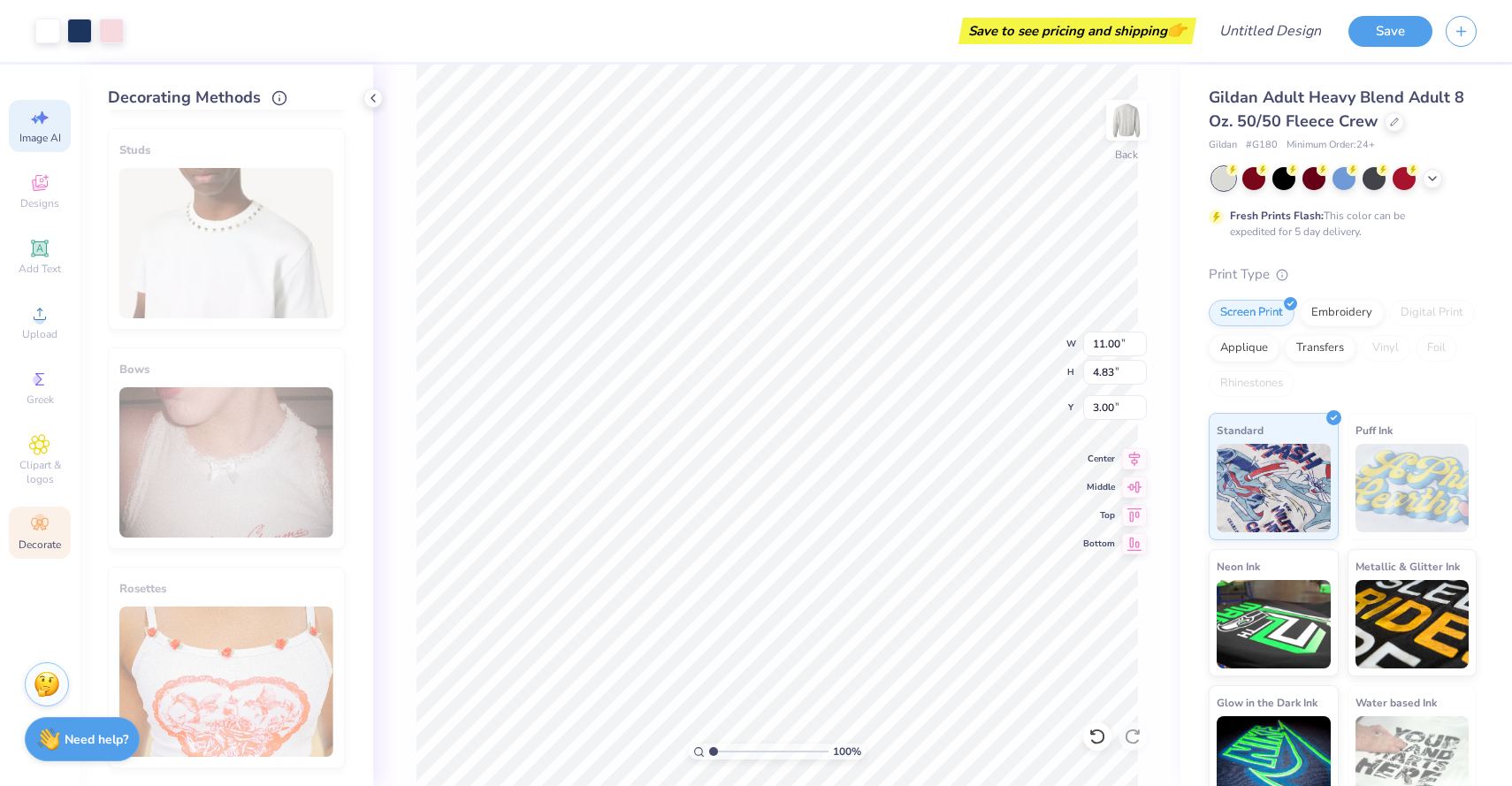 click on "Image AI" at bounding box center [40, 138] 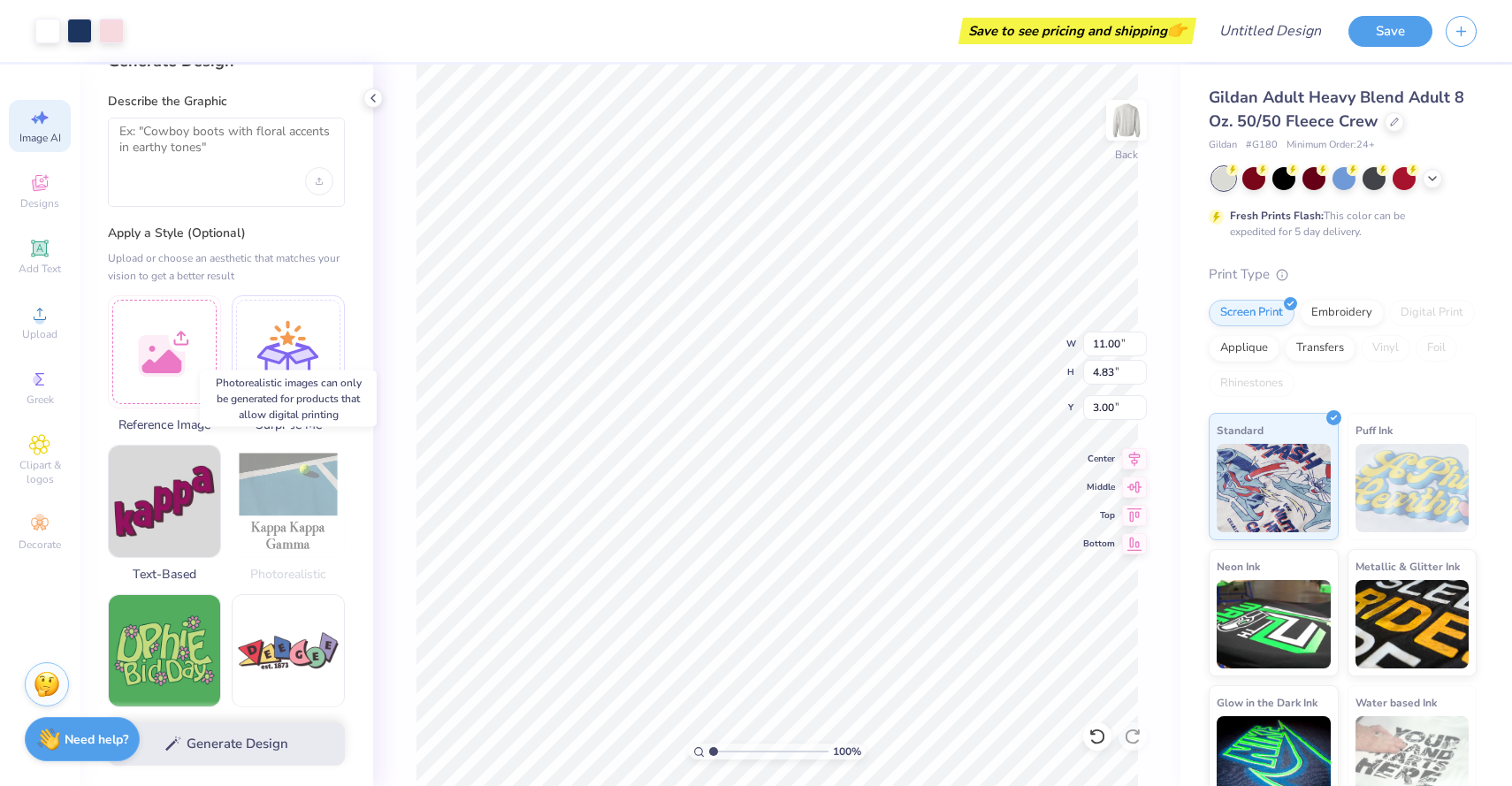scroll, scrollTop: 42, scrollLeft: 0, axis: vertical 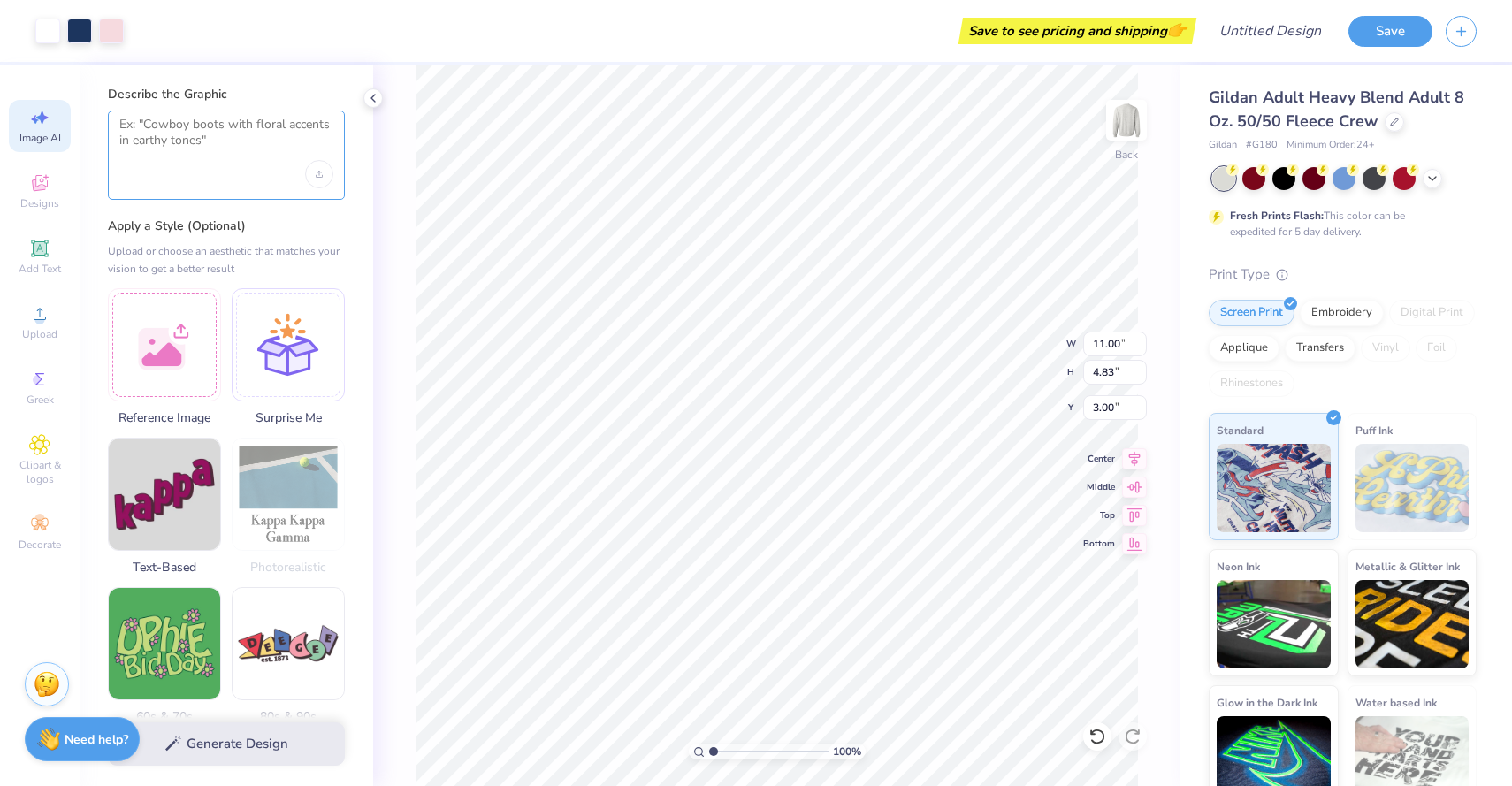 click at bounding box center (226, 139) 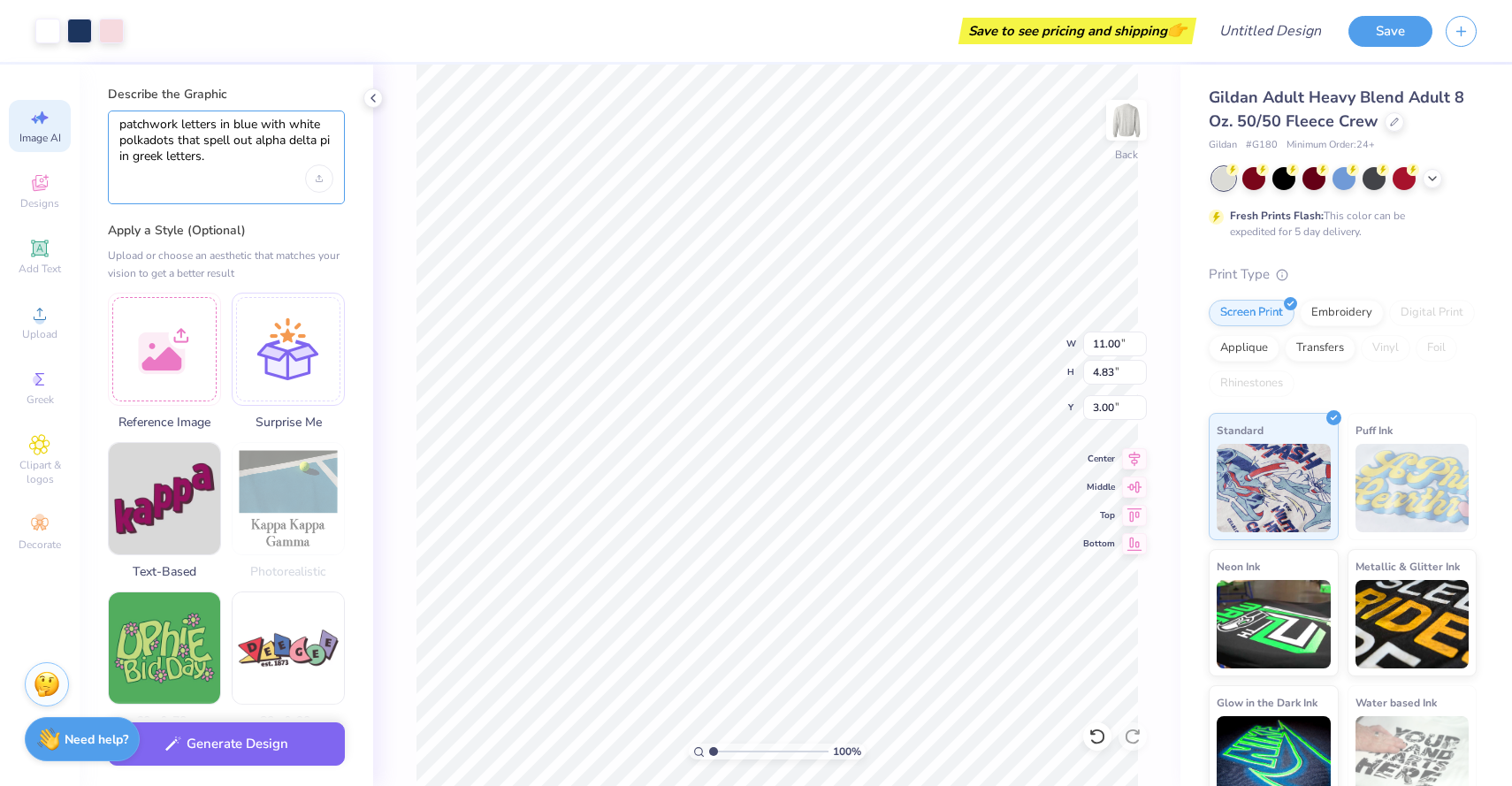 type on "patchwork letters in blue with white polkadots that spell out alpha delta pi in greek letters." 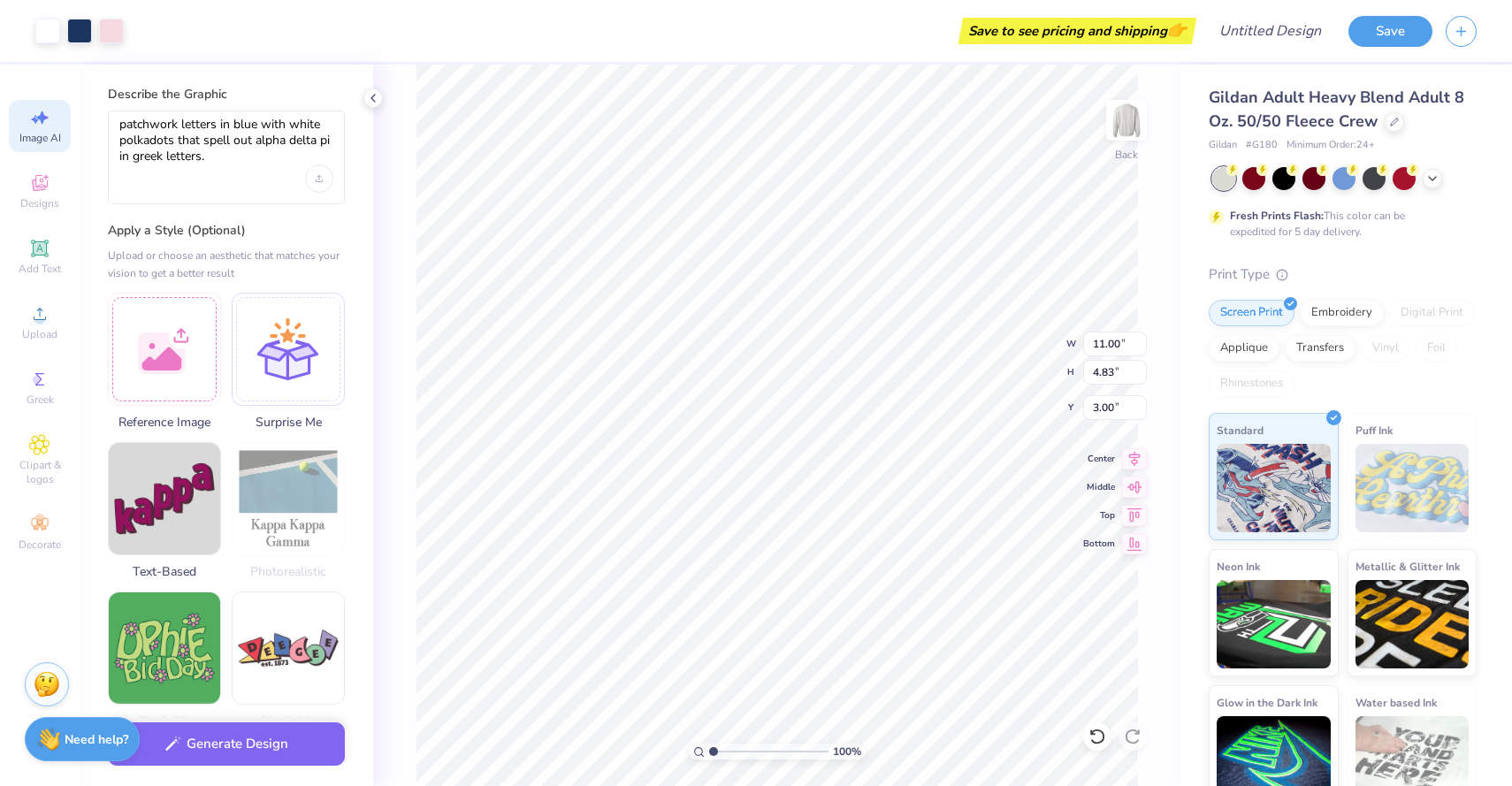 click on "Generate Design" at bounding box center [226, 744] 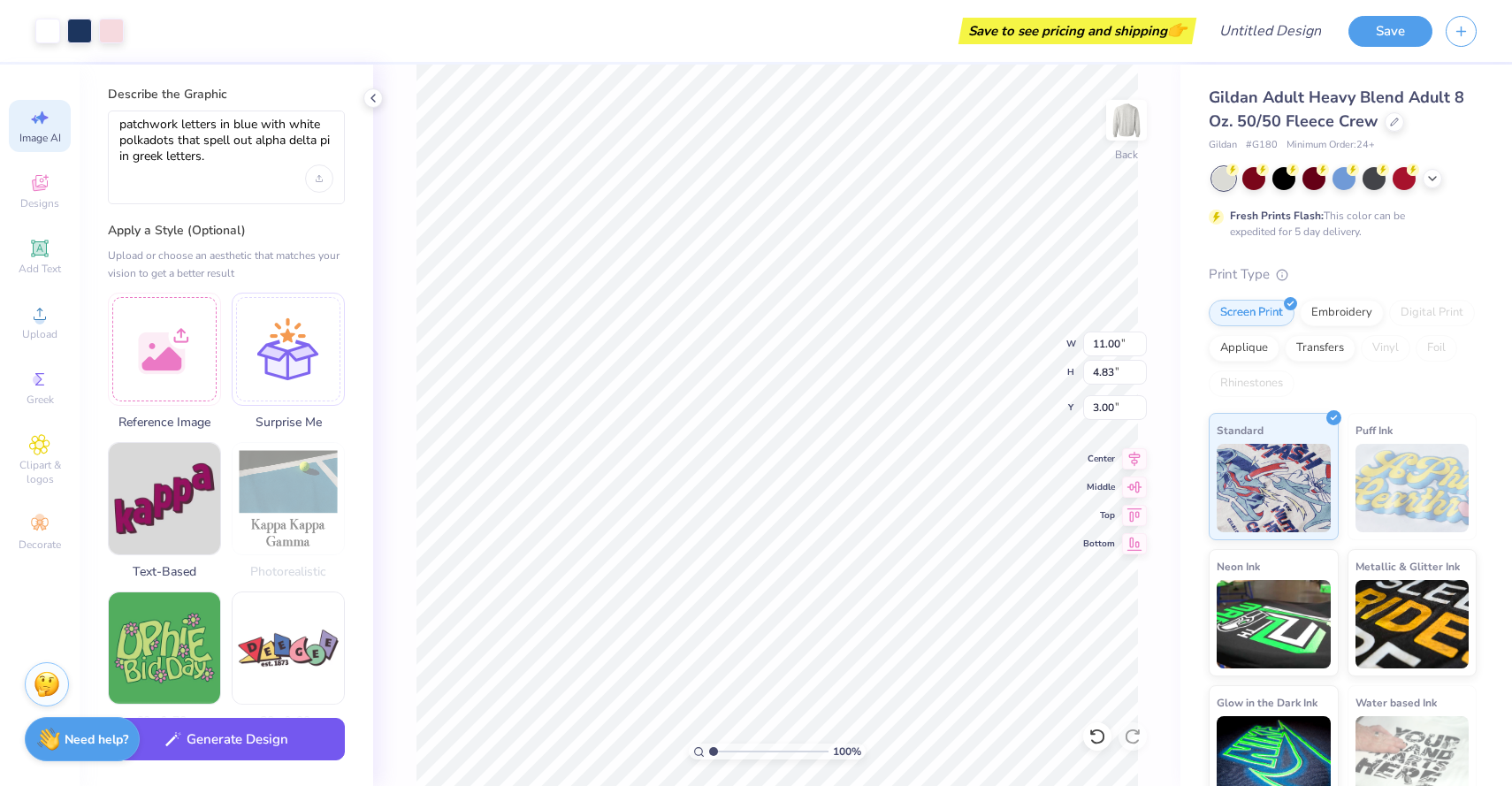 click on "Generate Design" at bounding box center [226, 739] 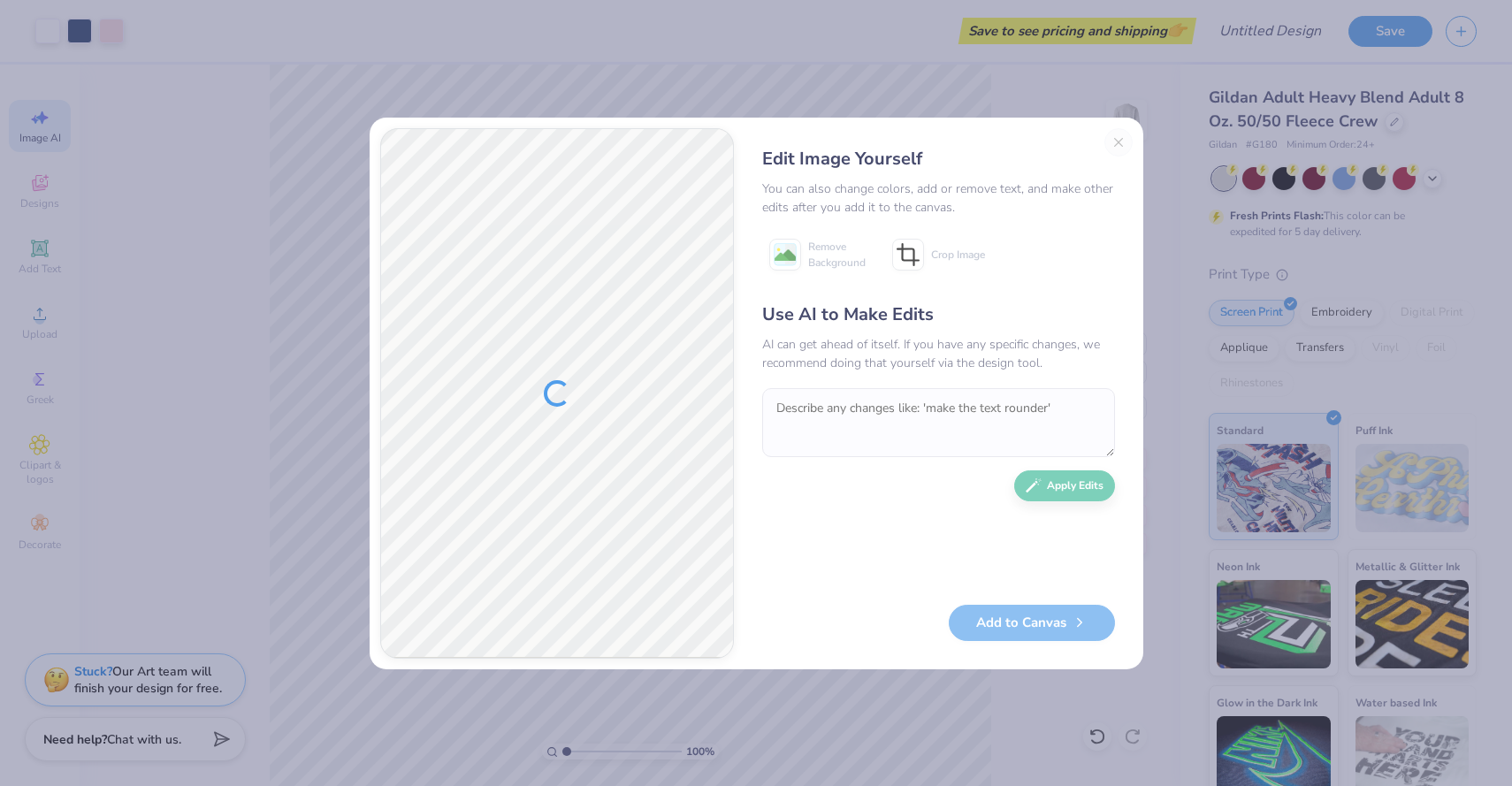 click on "Edit Image Yourself You can also change colors, add or remove text, and make other edits after you add it to the canvas. Remove Background Crop Image Use AI to Make Edits AI can get ahead of itself. If you have any specific changes, we recommend doing that yourself via the design tool. Apply Edits Add to Canvas" at bounding box center [938, 393] 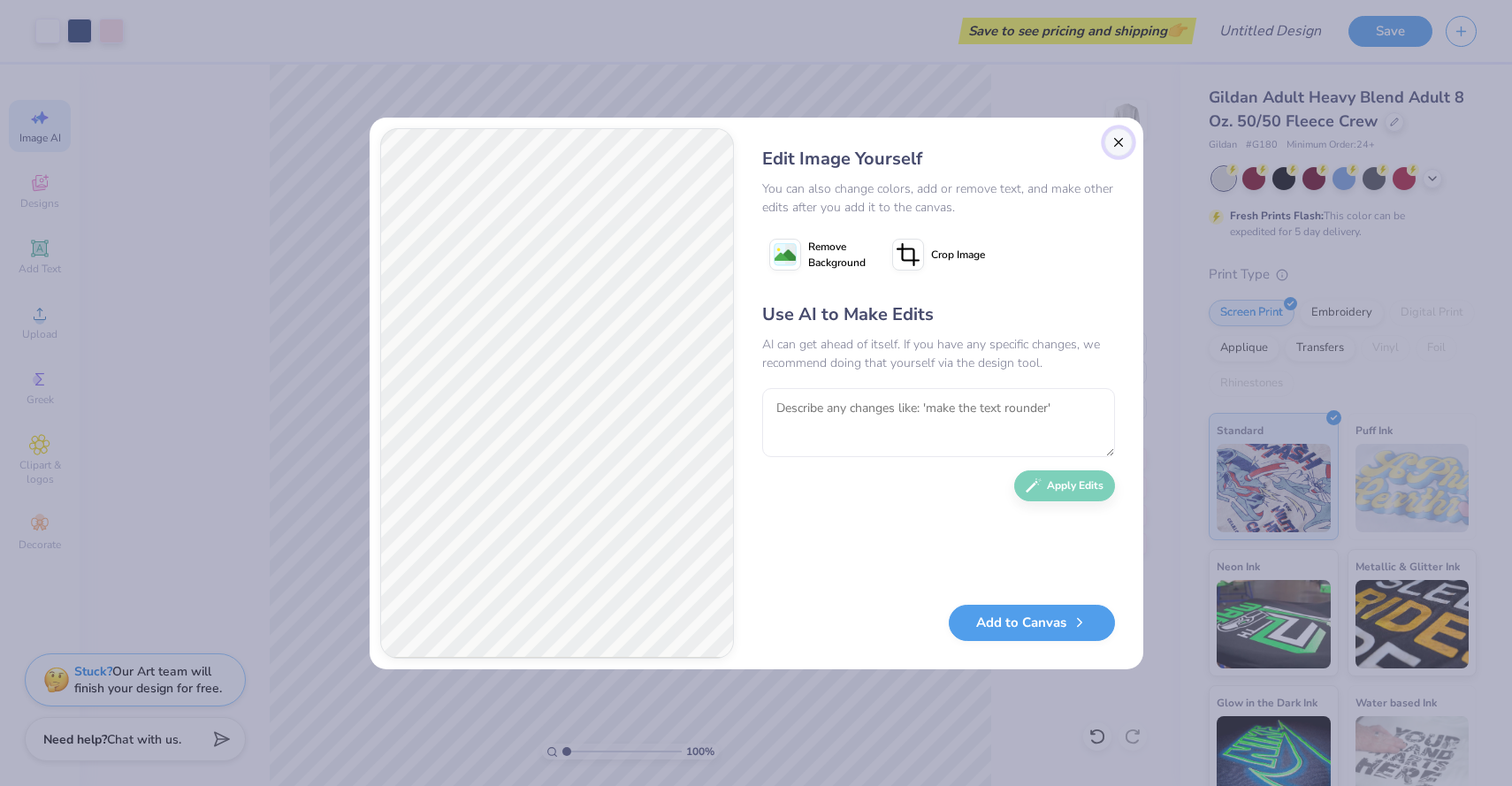 click at bounding box center (1119, 142) 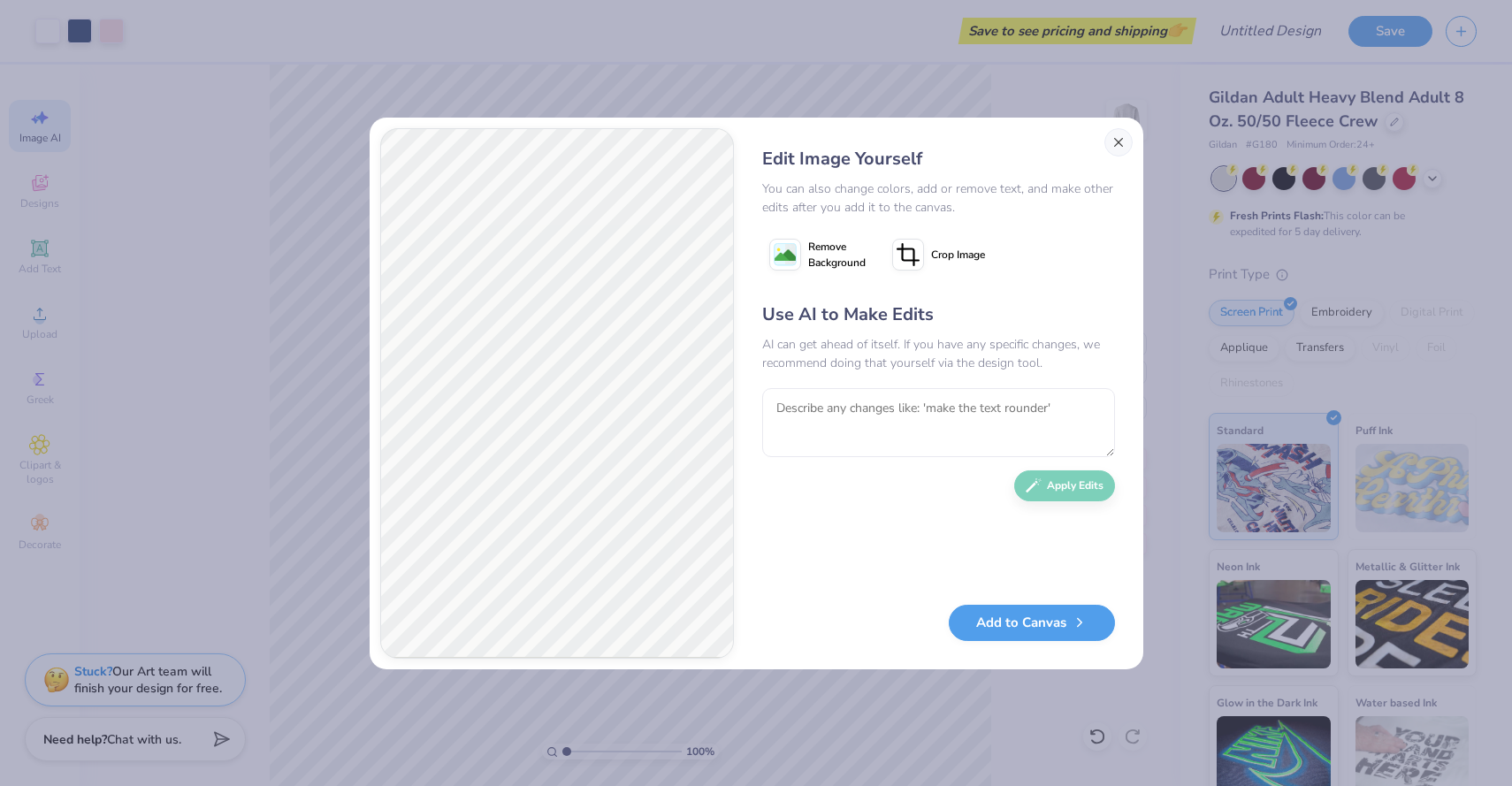 scroll, scrollTop: 0, scrollLeft: 40, axis: horizontal 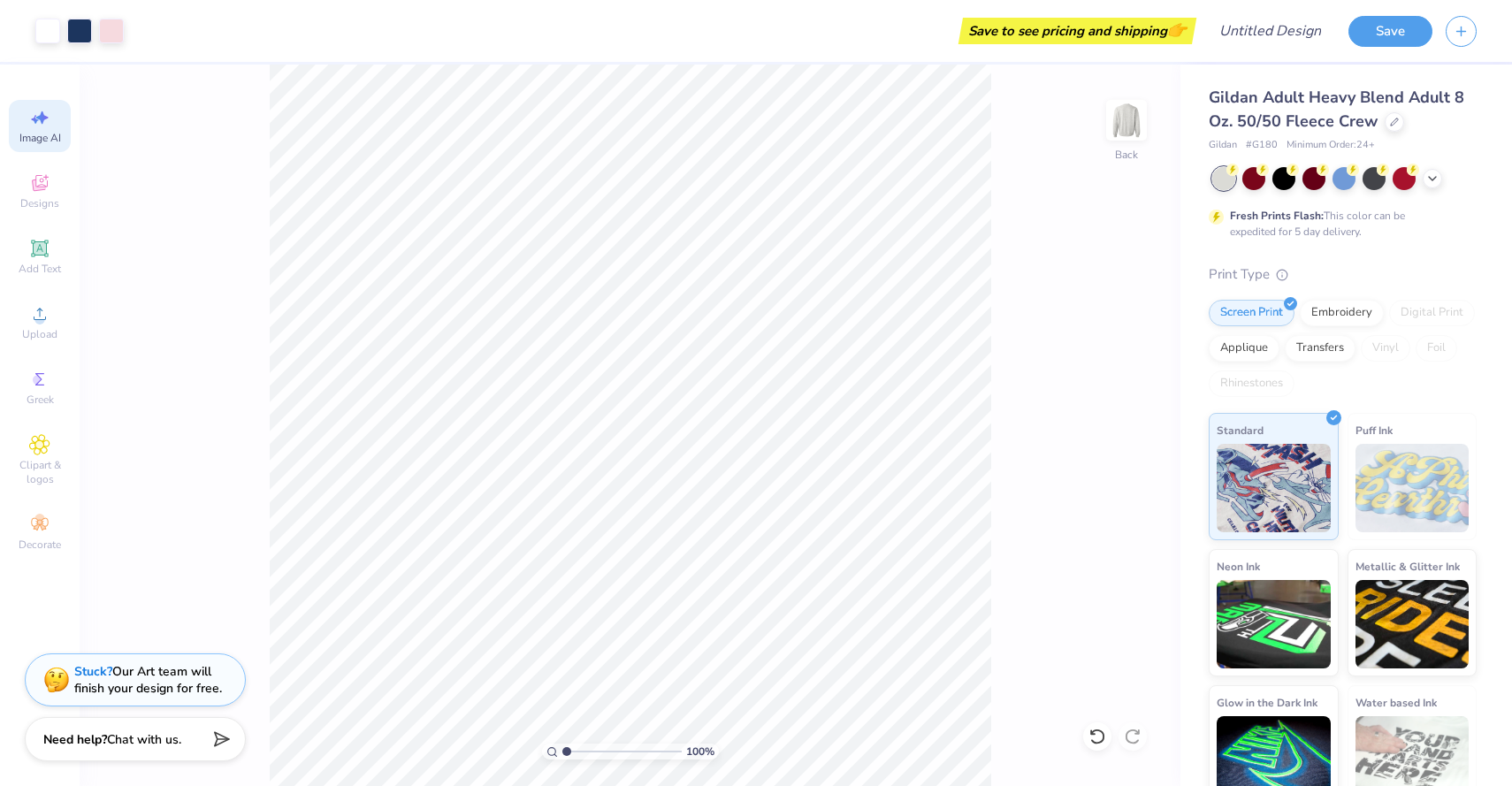 click on "Image AI Designs Add Text Upload Greek Clipart & logos Decorate" at bounding box center (40, 425) 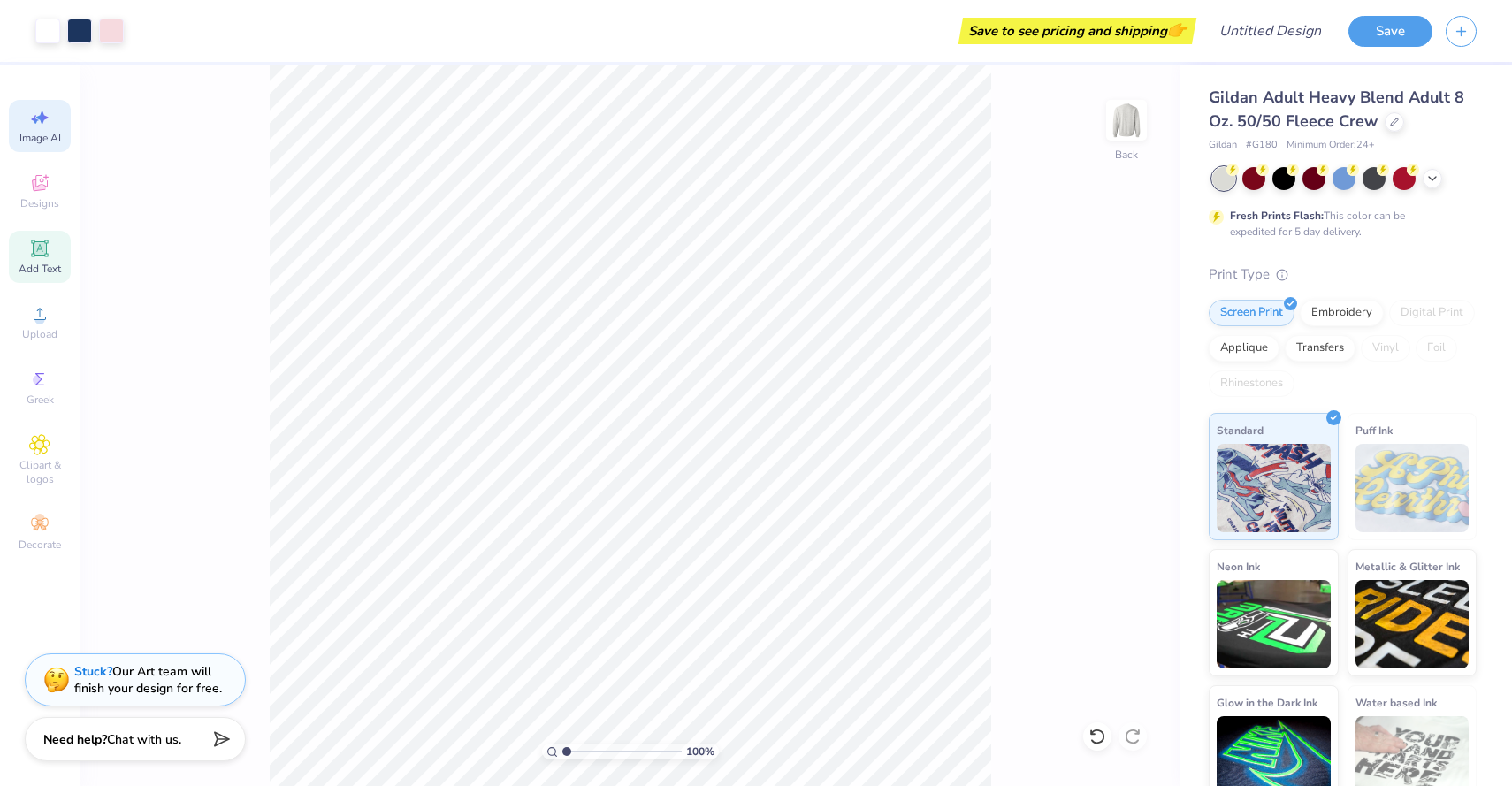click 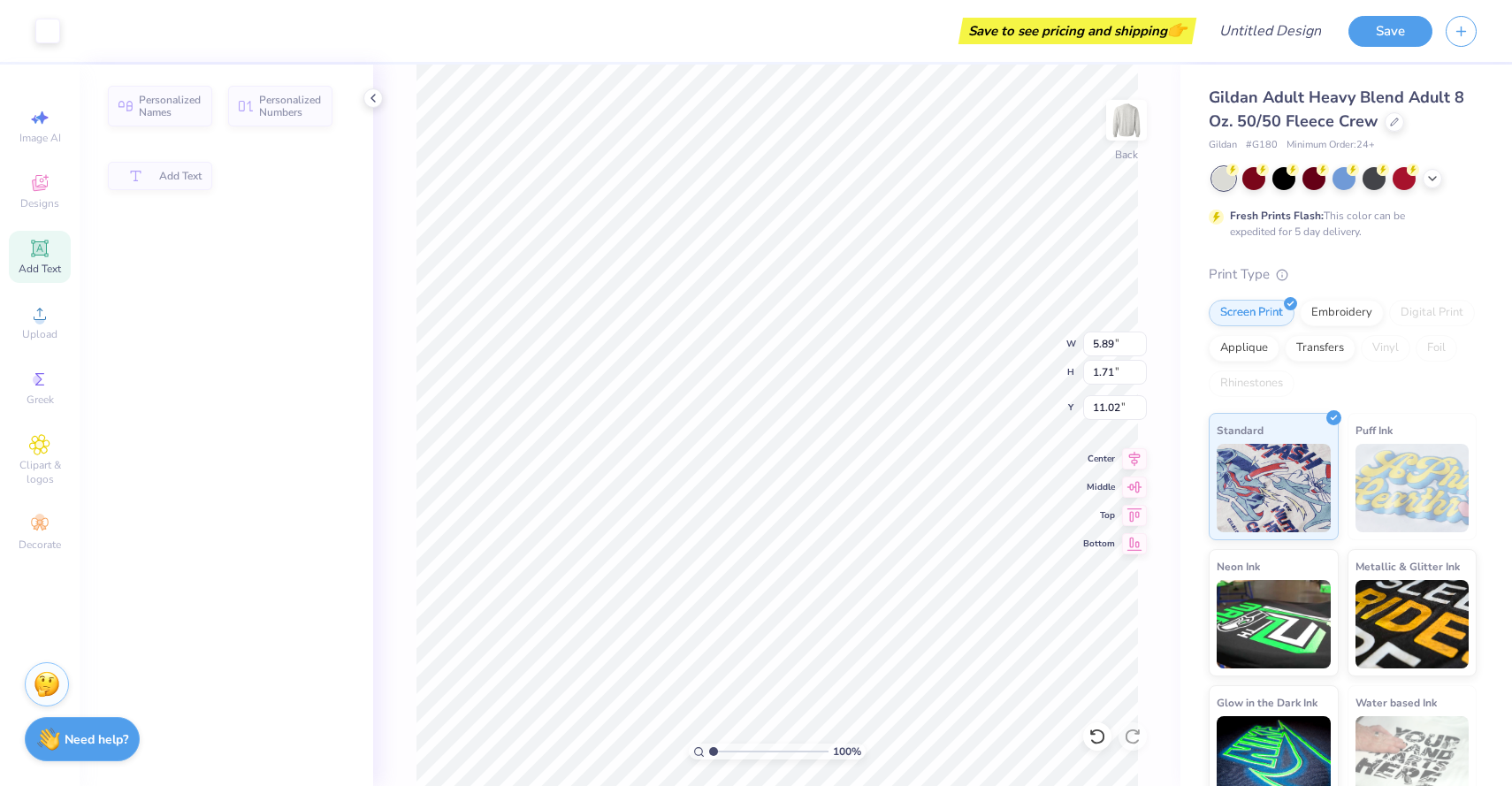 scroll, scrollTop: 0, scrollLeft: 0, axis: both 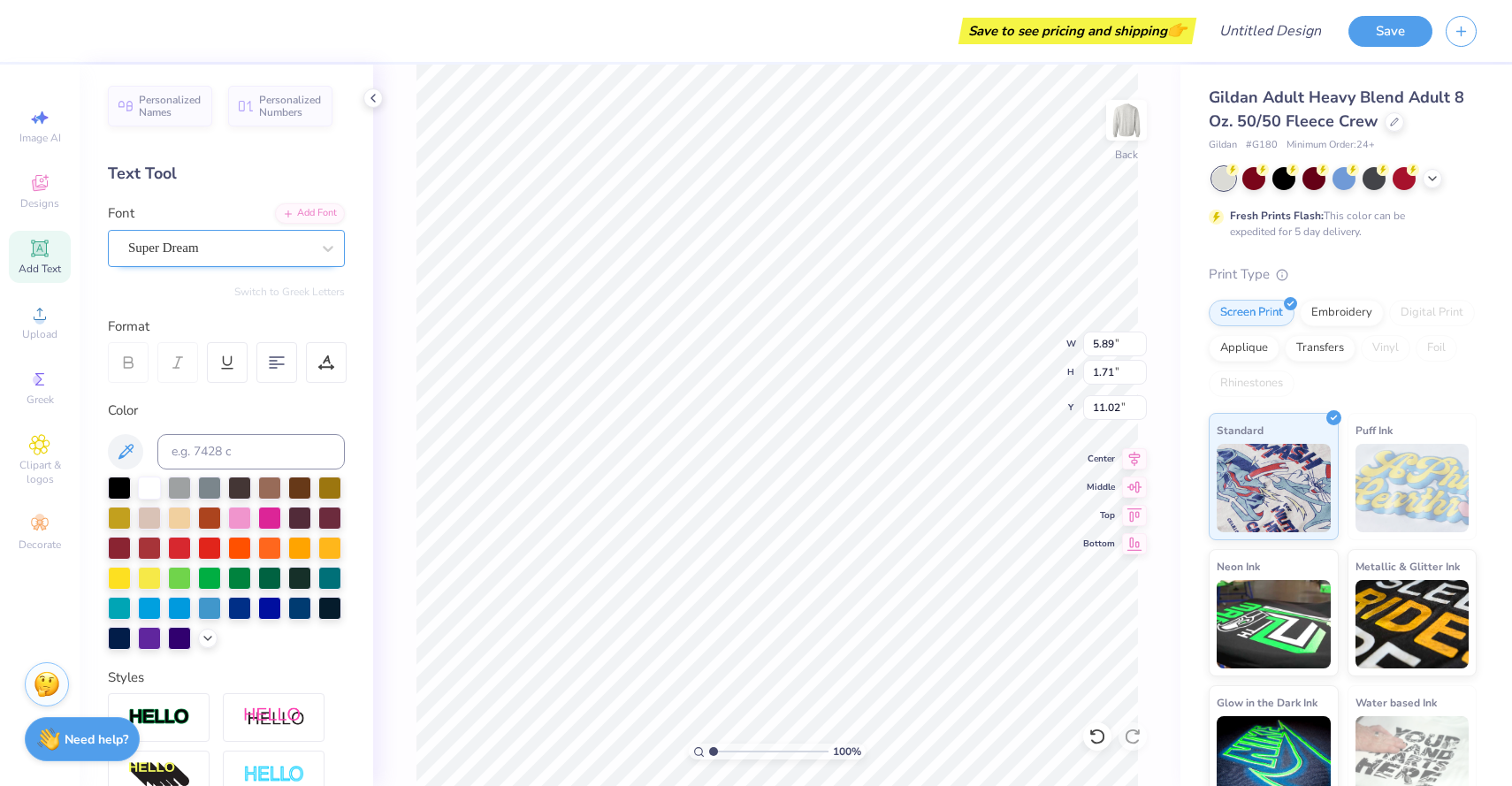 click on "Super Dream" at bounding box center [219, 248] 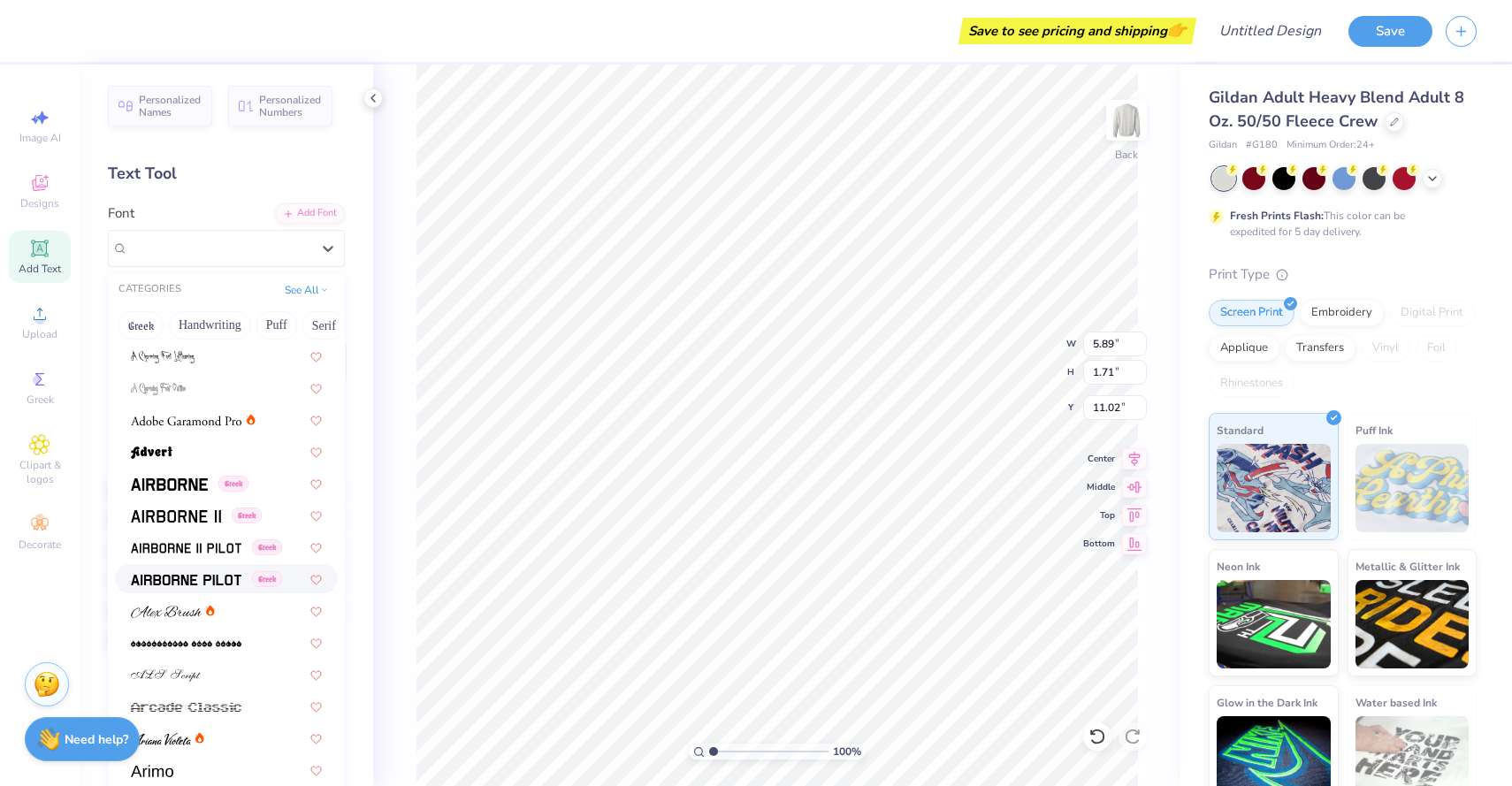 scroll, scrollTop: 227, scrollLeft: 0, axis: vertical 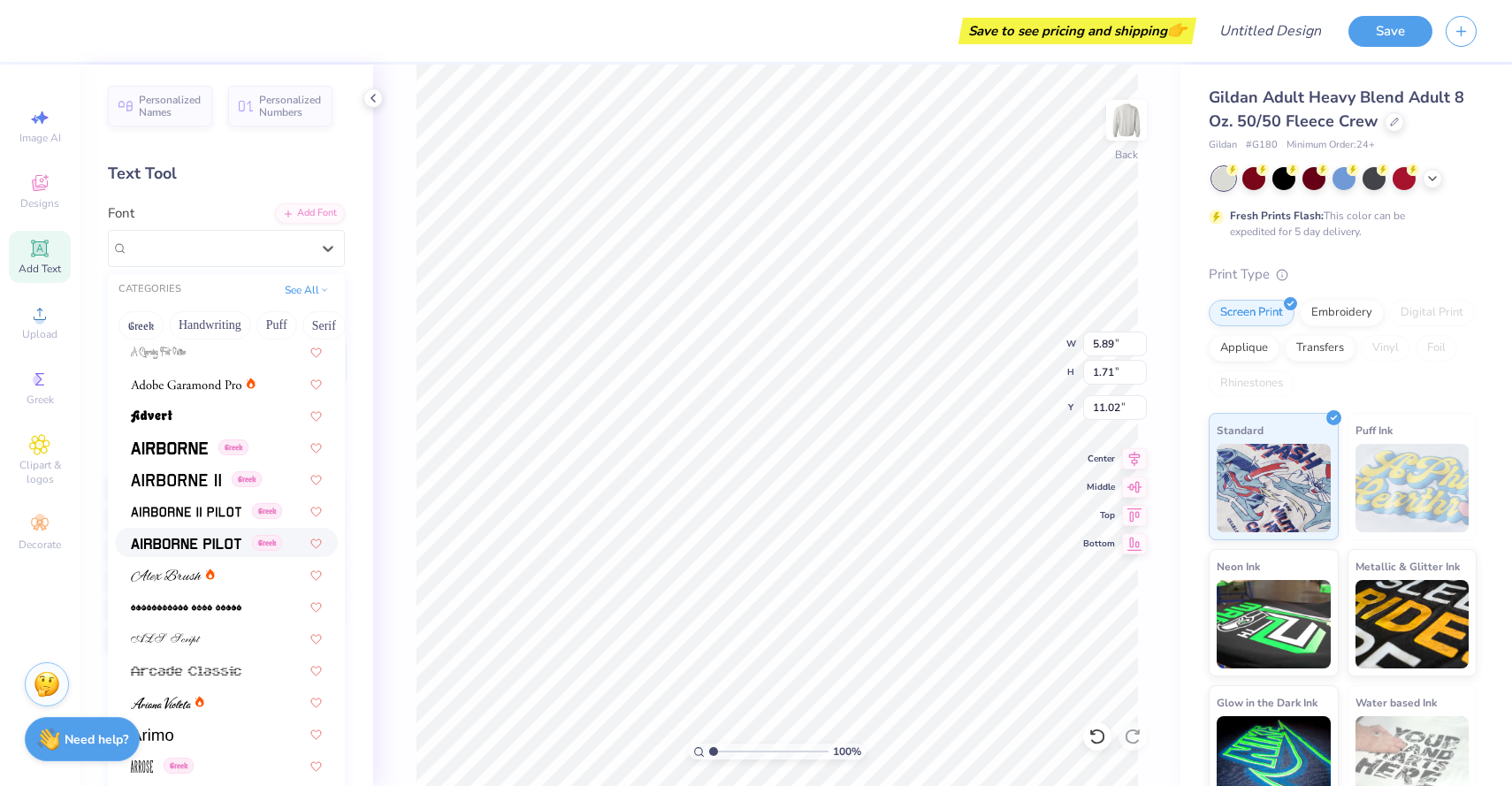 click on "Greek Greek Greek Greek Greek Greek Greek Greek Greek Greek Greek Greek Greek Greek Greek Greek Greek Greek Greek Greek Greek Greek Greek Greek Greek Greek Greek Greek Greek Greek Greek Greek Greek Greek Greek Greek Greek Greek Greek Super Dream Greek Greek Greek Greek Times New Roman Greek Varsity Team Greek Greek Greek Greek Greek" at bounding box center (226, 5094) 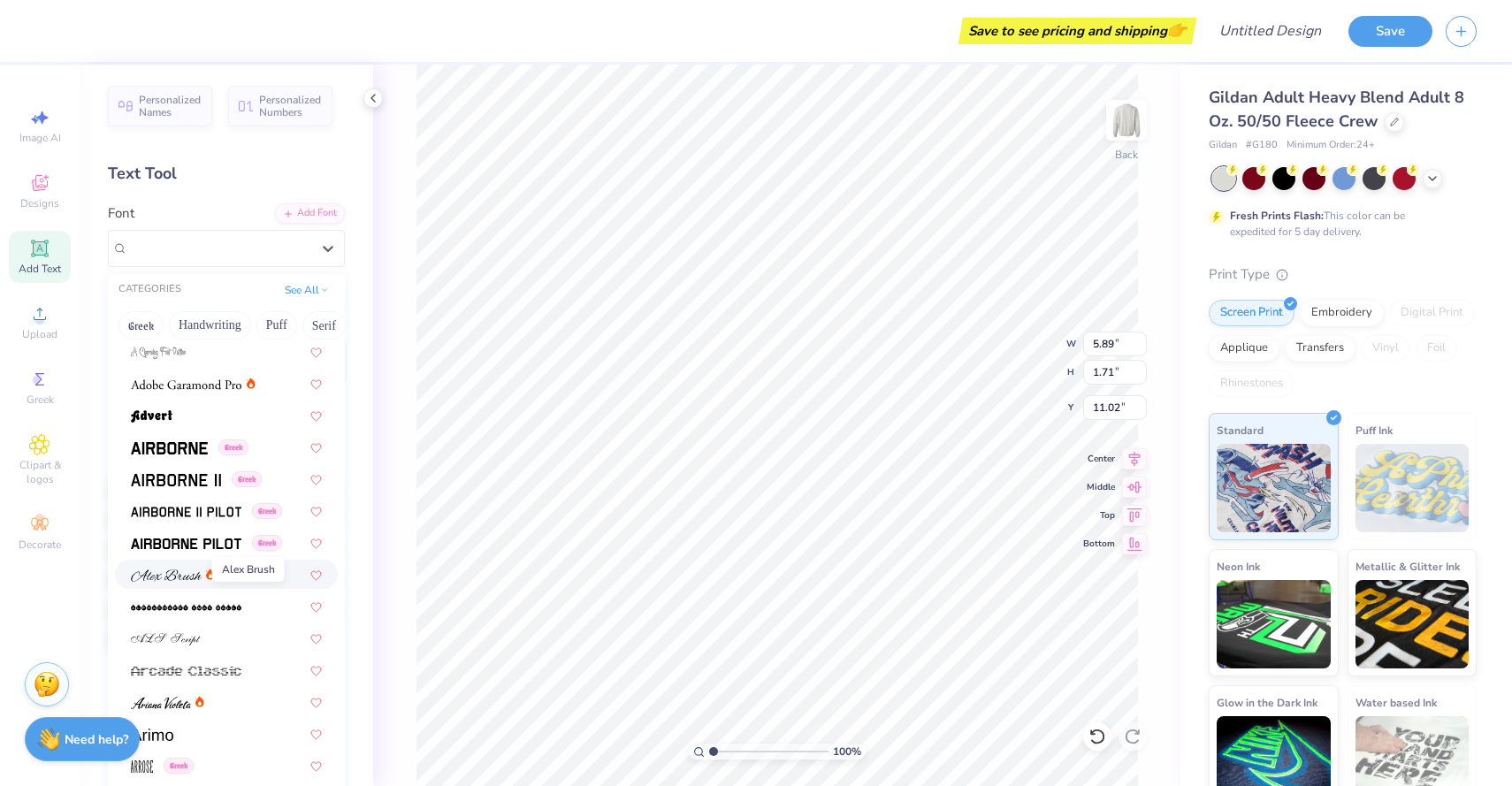click at bounding box center (166, 576) 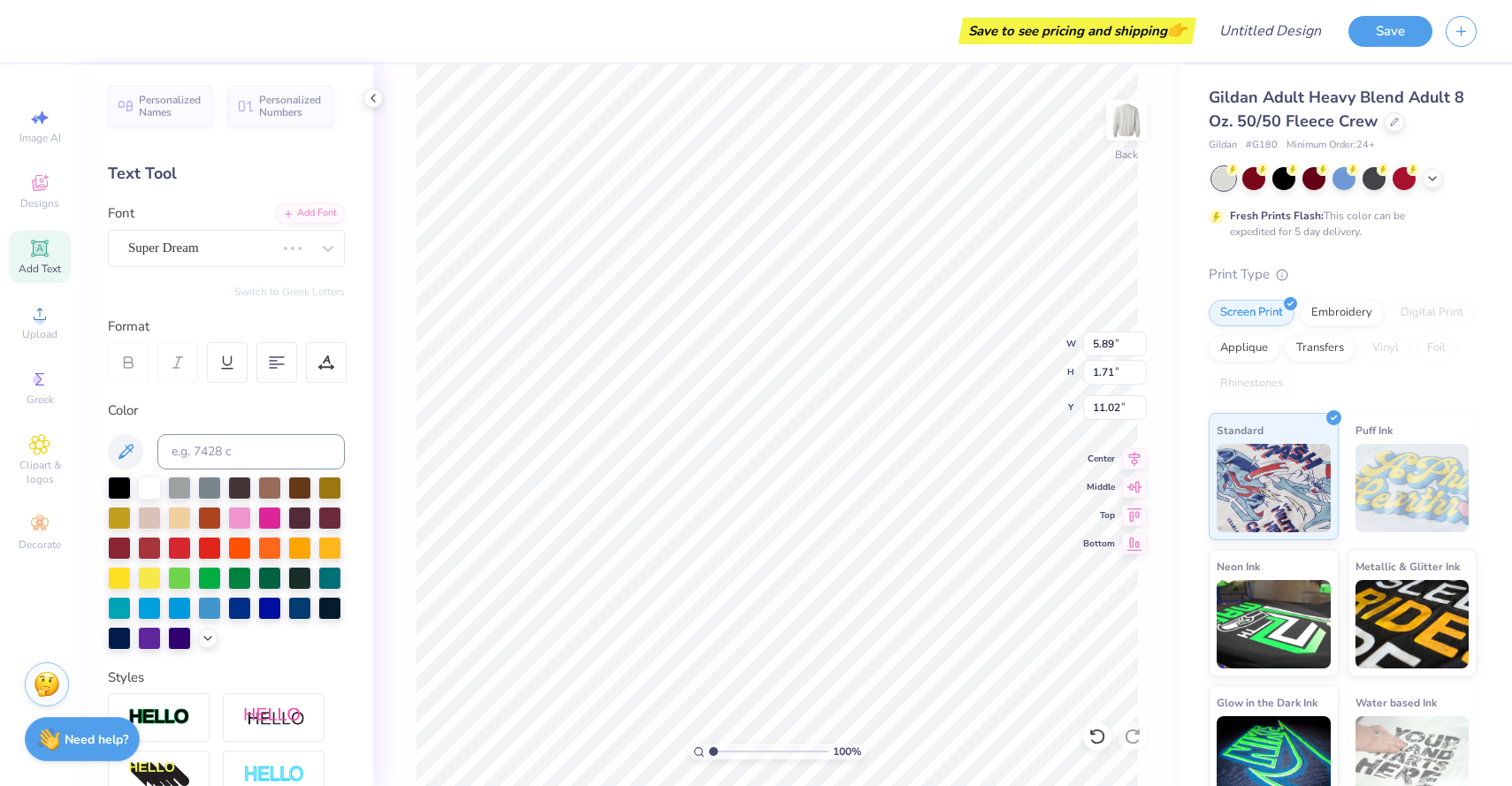 type on "7.43" 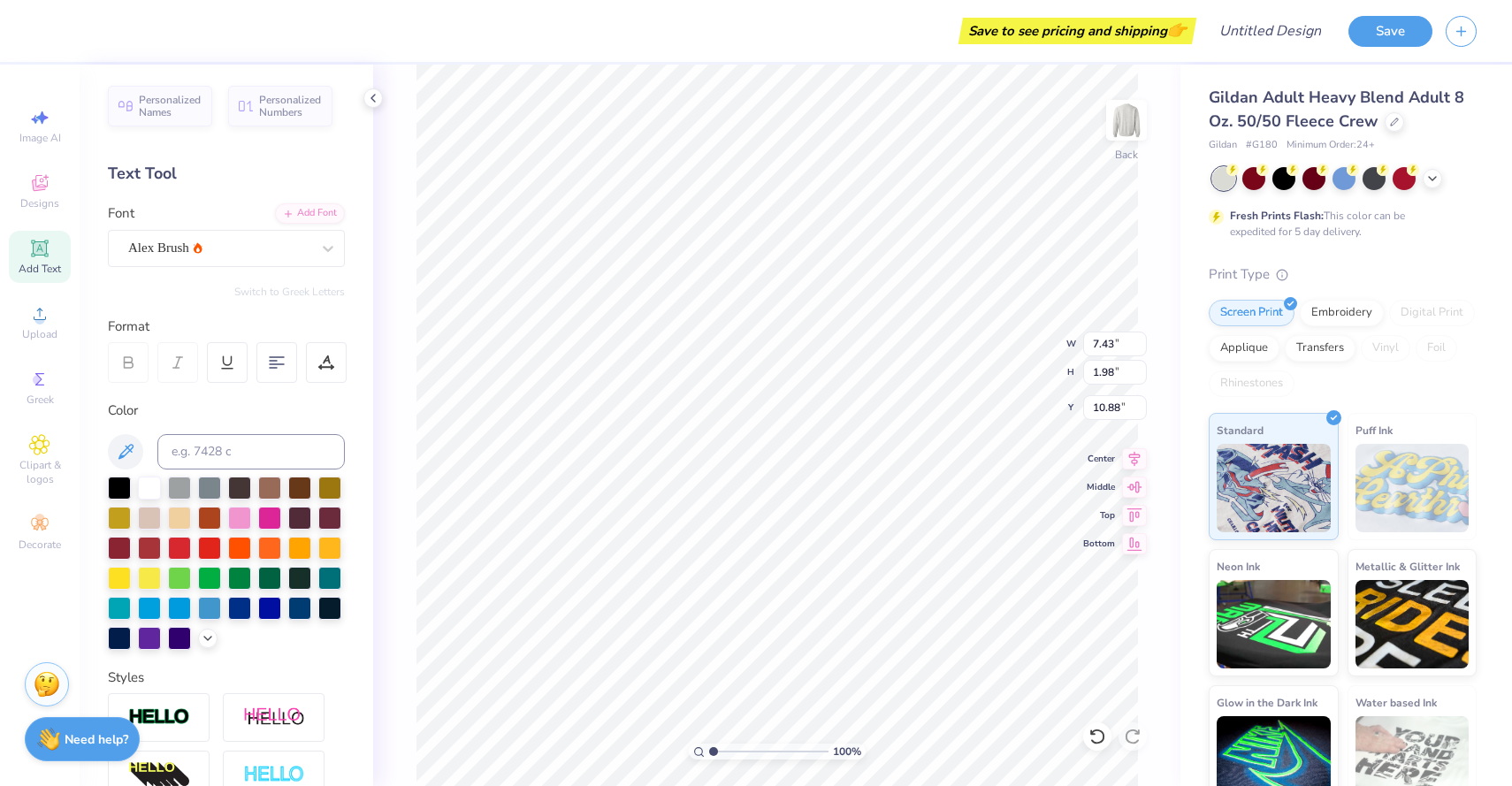 scroll, scrollTop: 0, scrollLeft: 0, axis: both 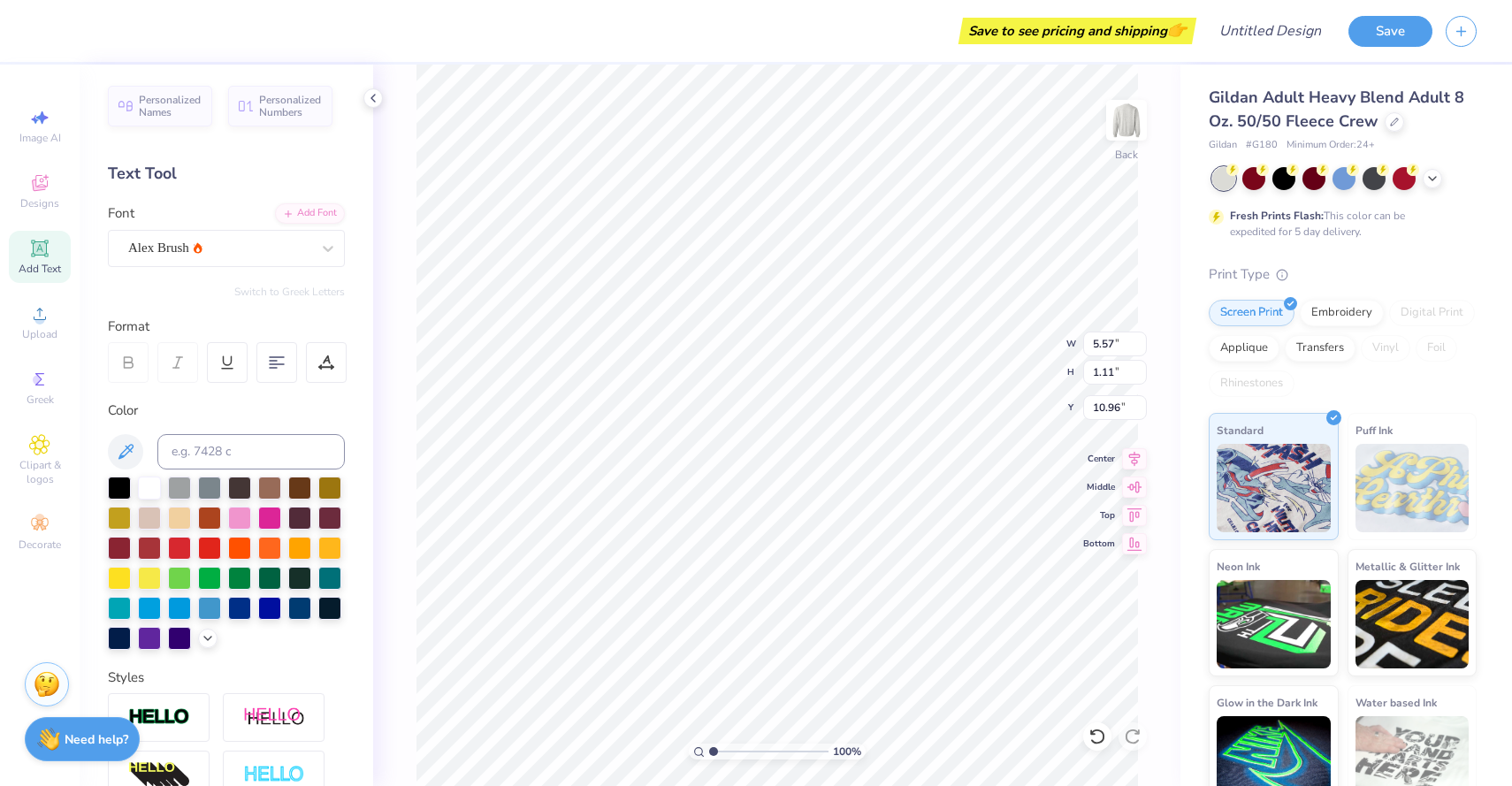 type on "5.57" 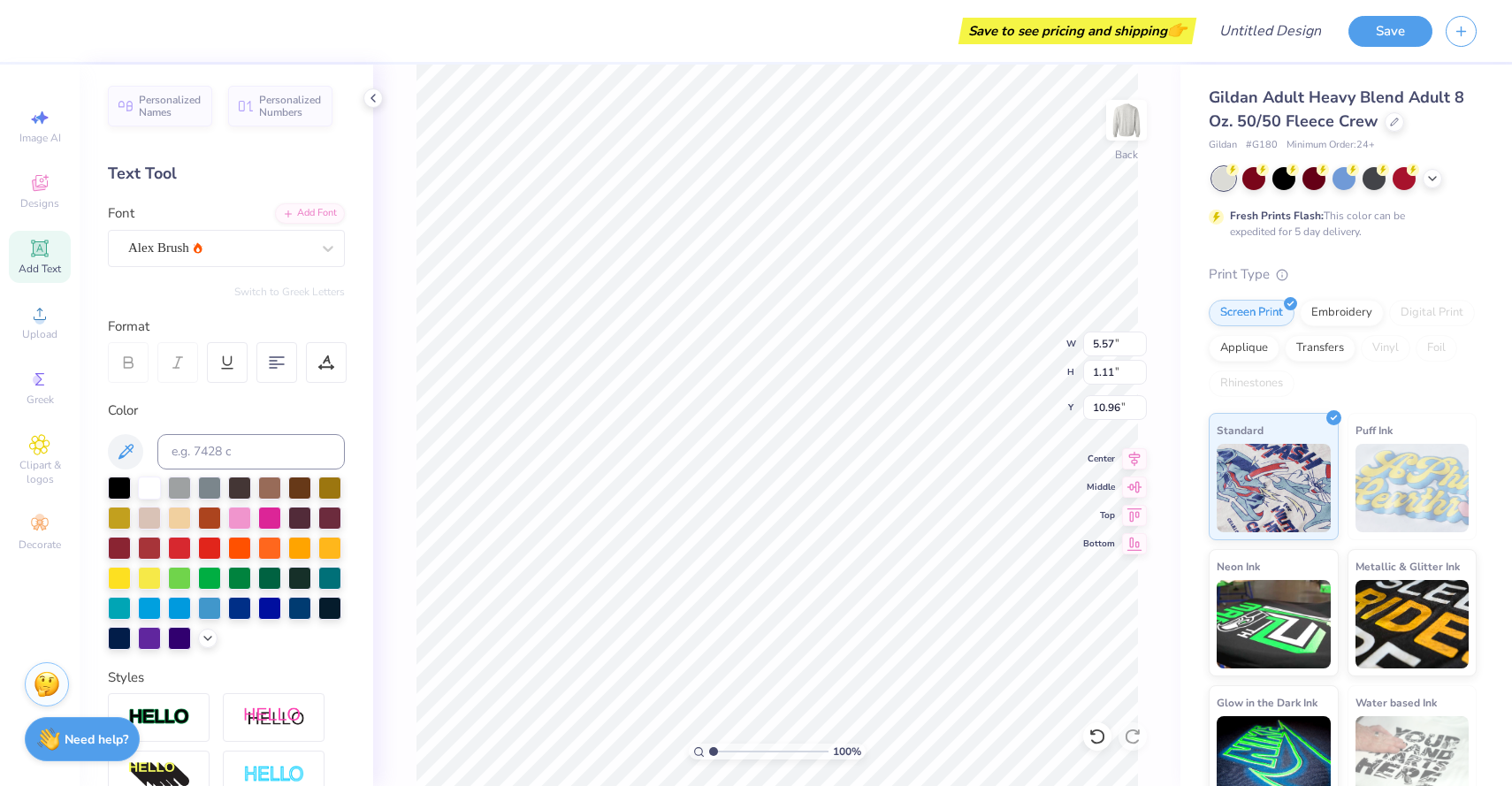 type on "7.83" 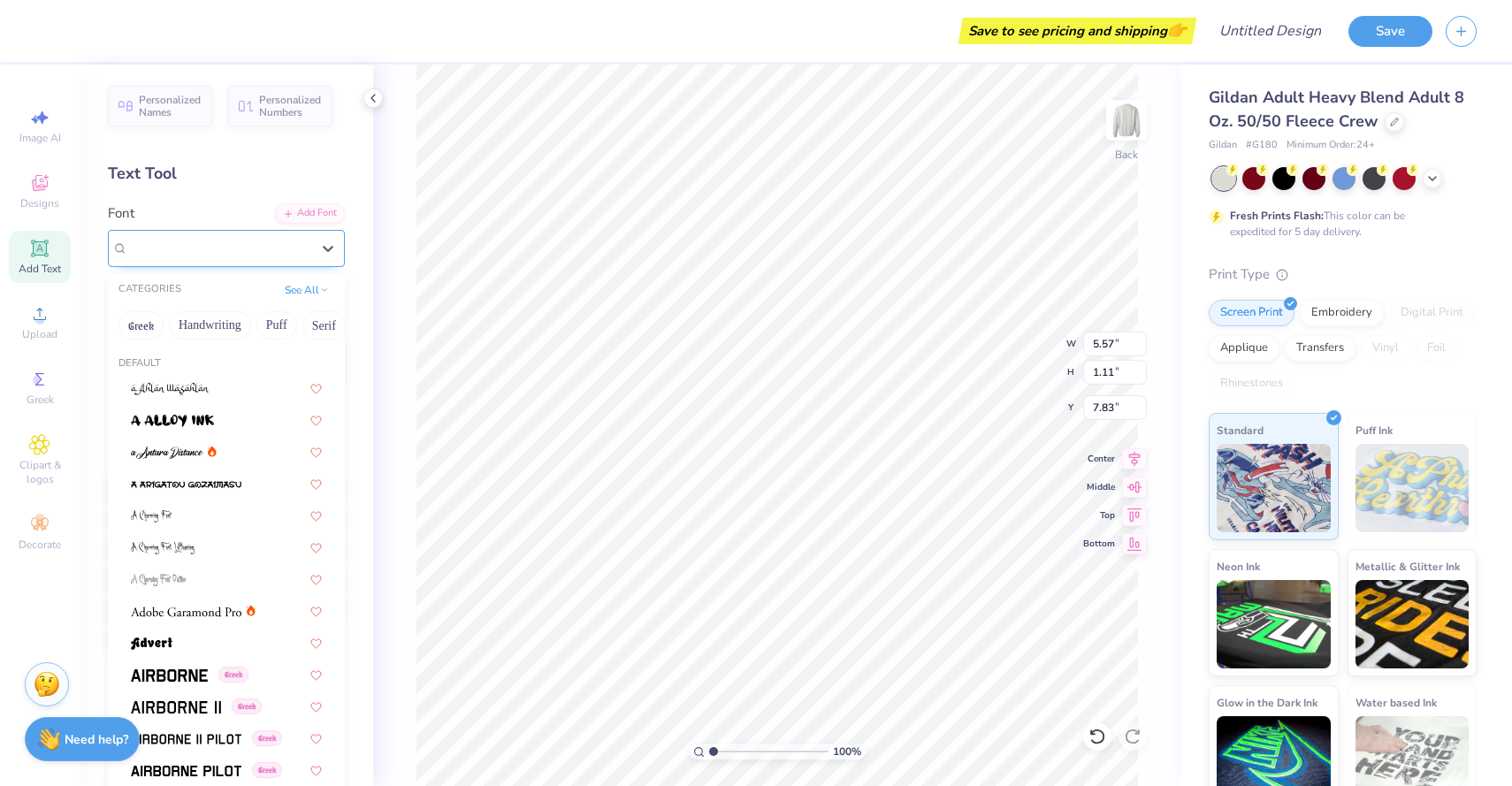 click on "Alex Brush" at bounding box center (219, 248) 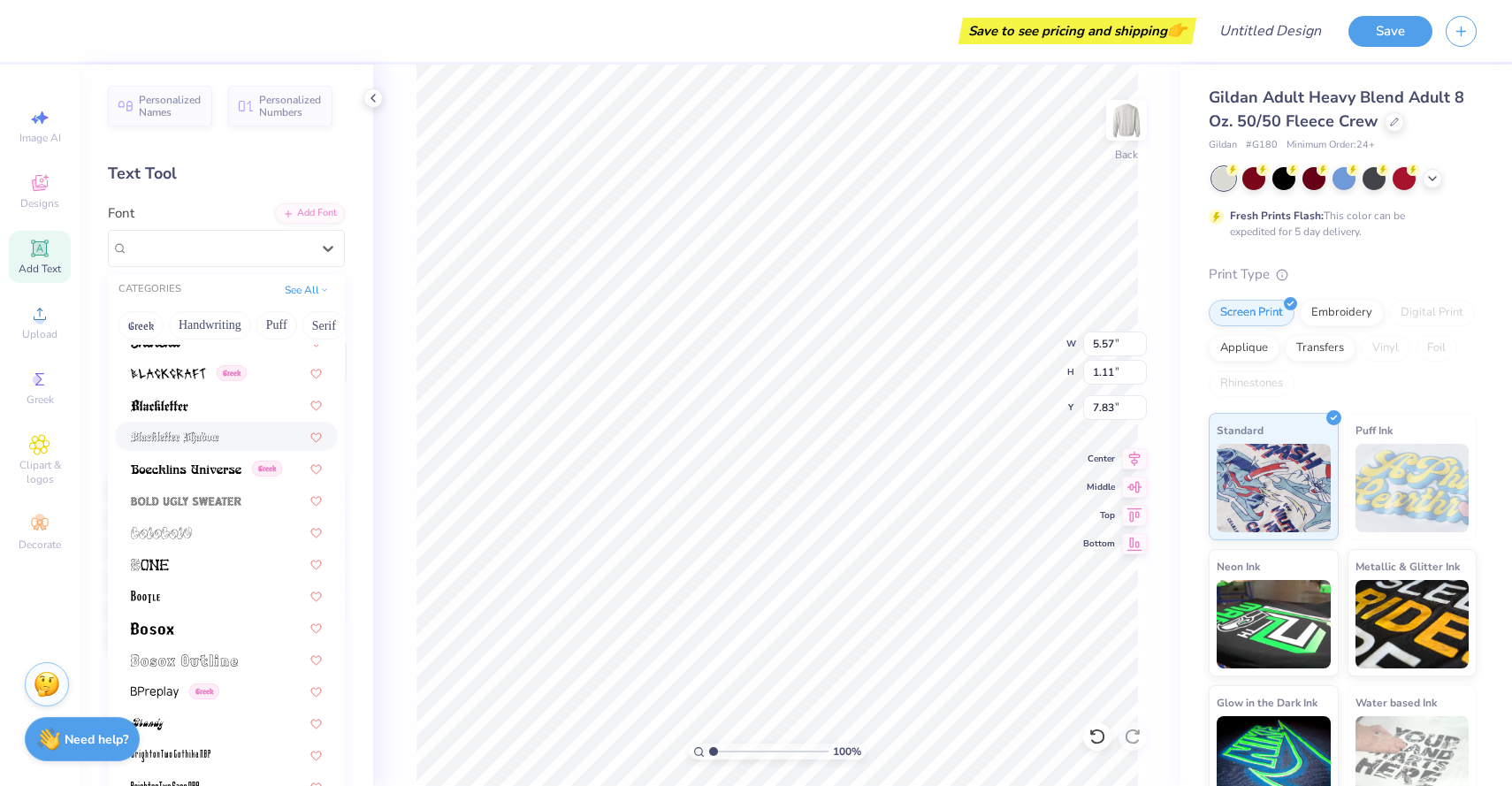 scroll, scrollTop: 996, scrollLeft: 0, axis: vertical 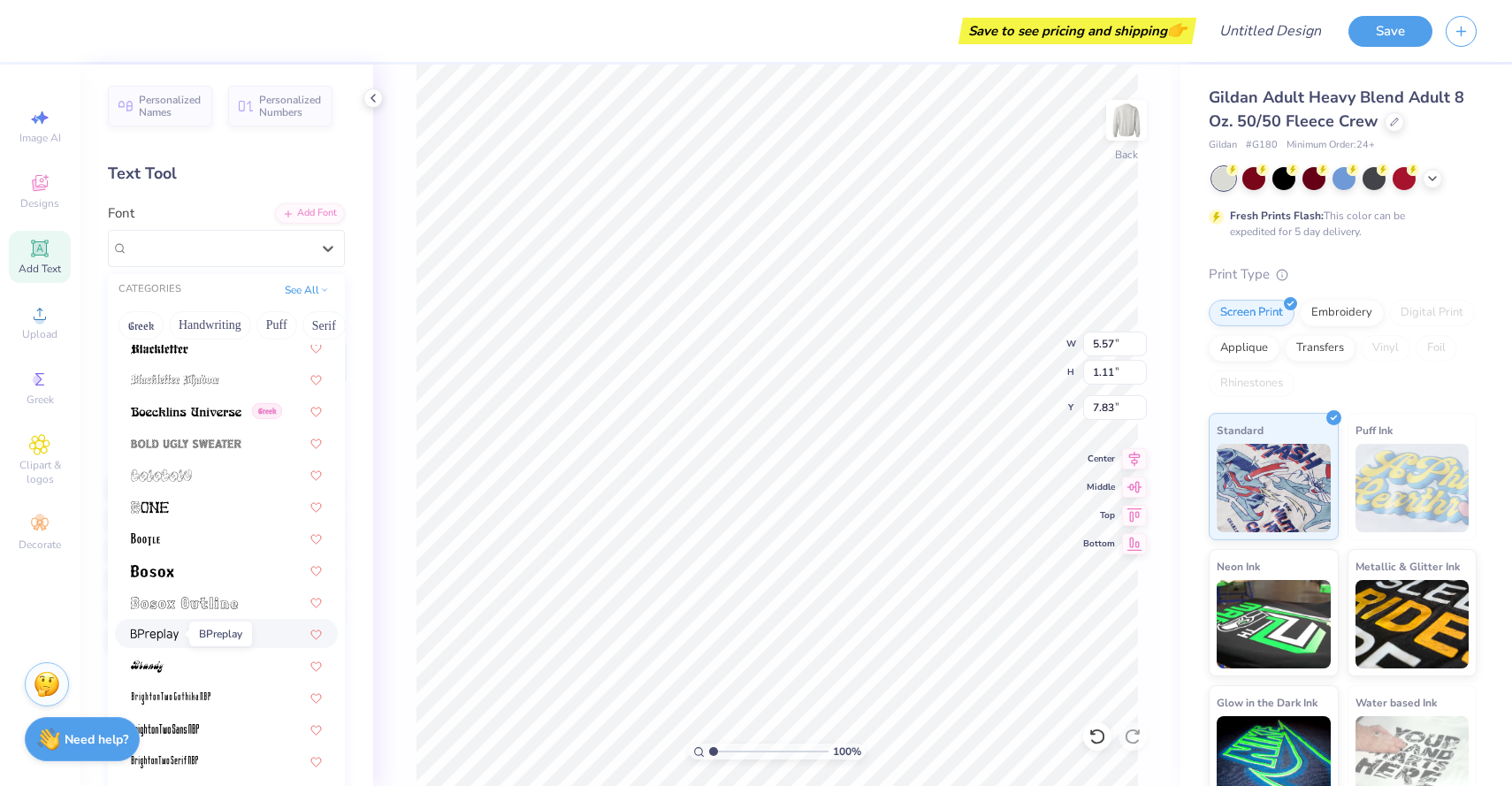 click at bounding box center [155, 635] 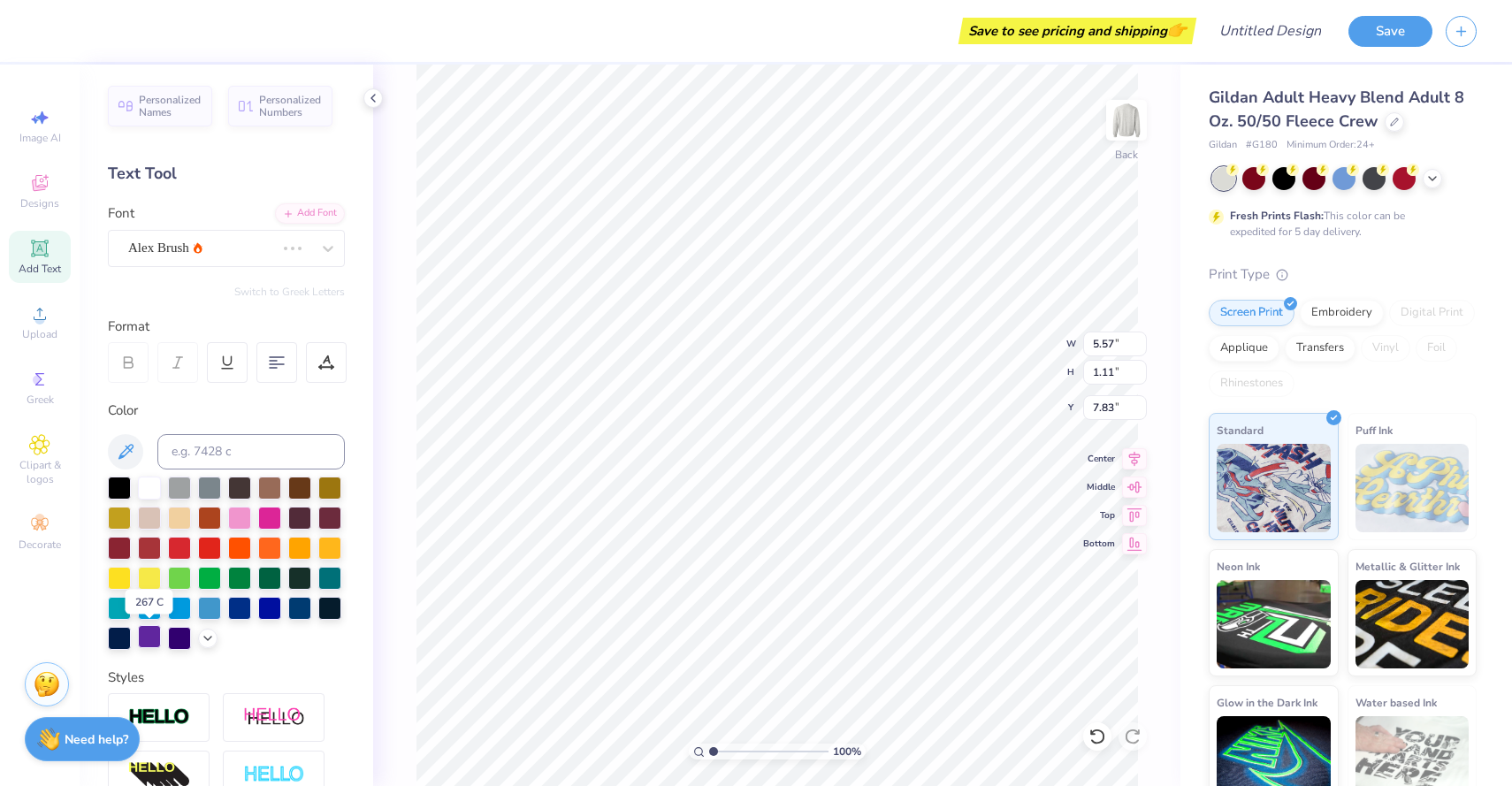 type on "6.29" 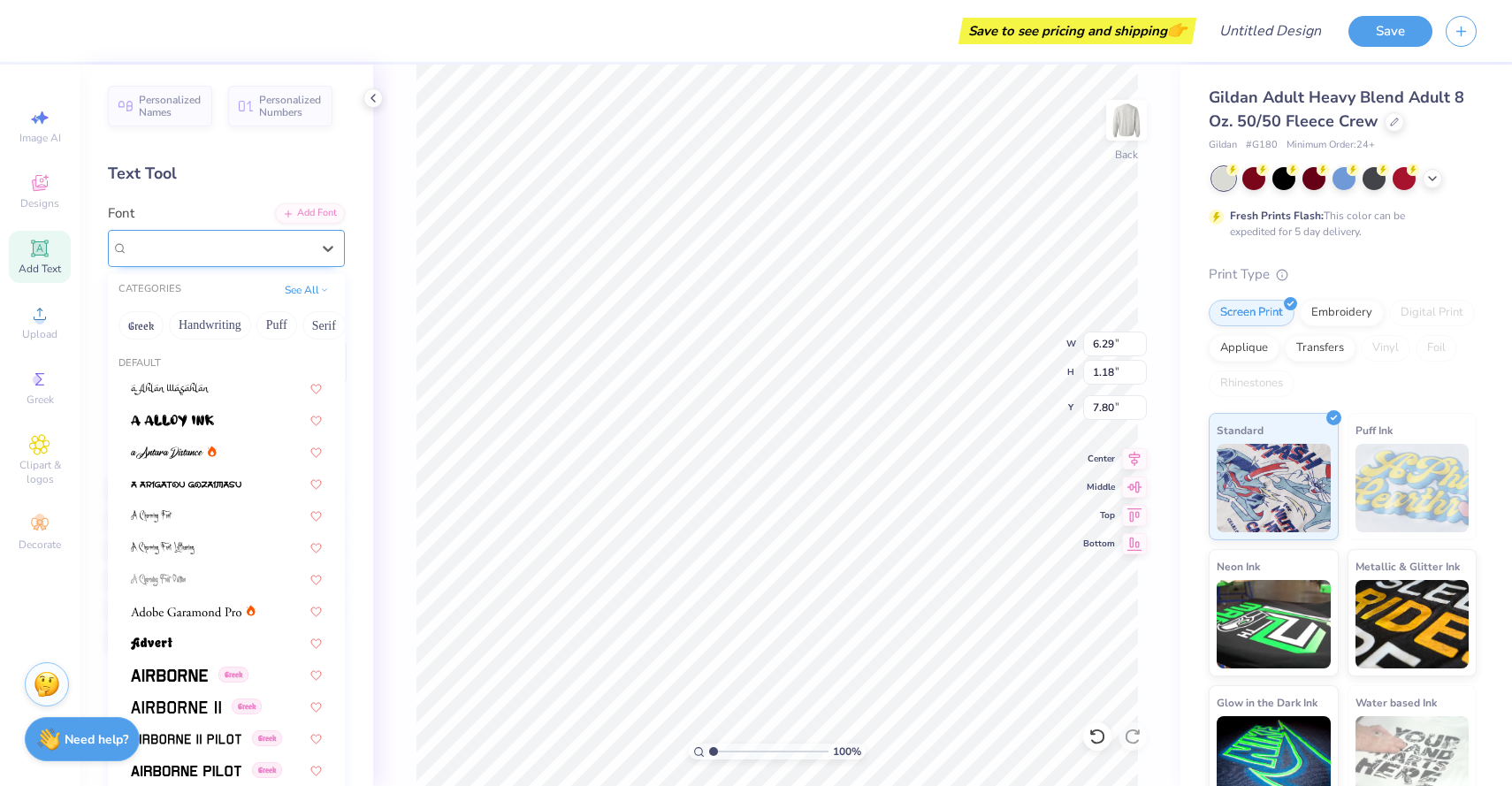 click on "BPreplay Greek" at bounding box center (219, 248) 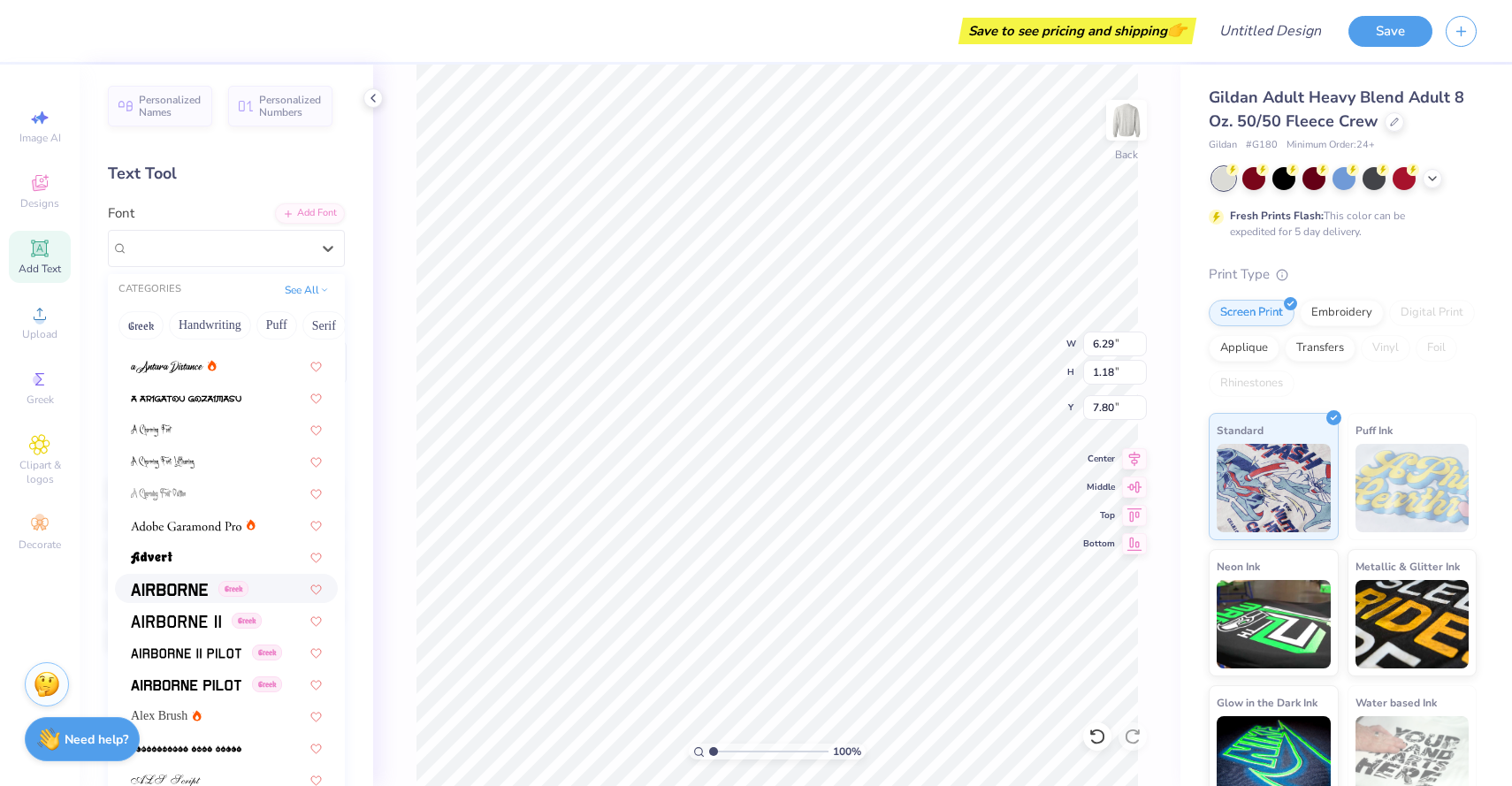 scroll, scrollTop: 4, scrollLeft: 0, axis: vertical 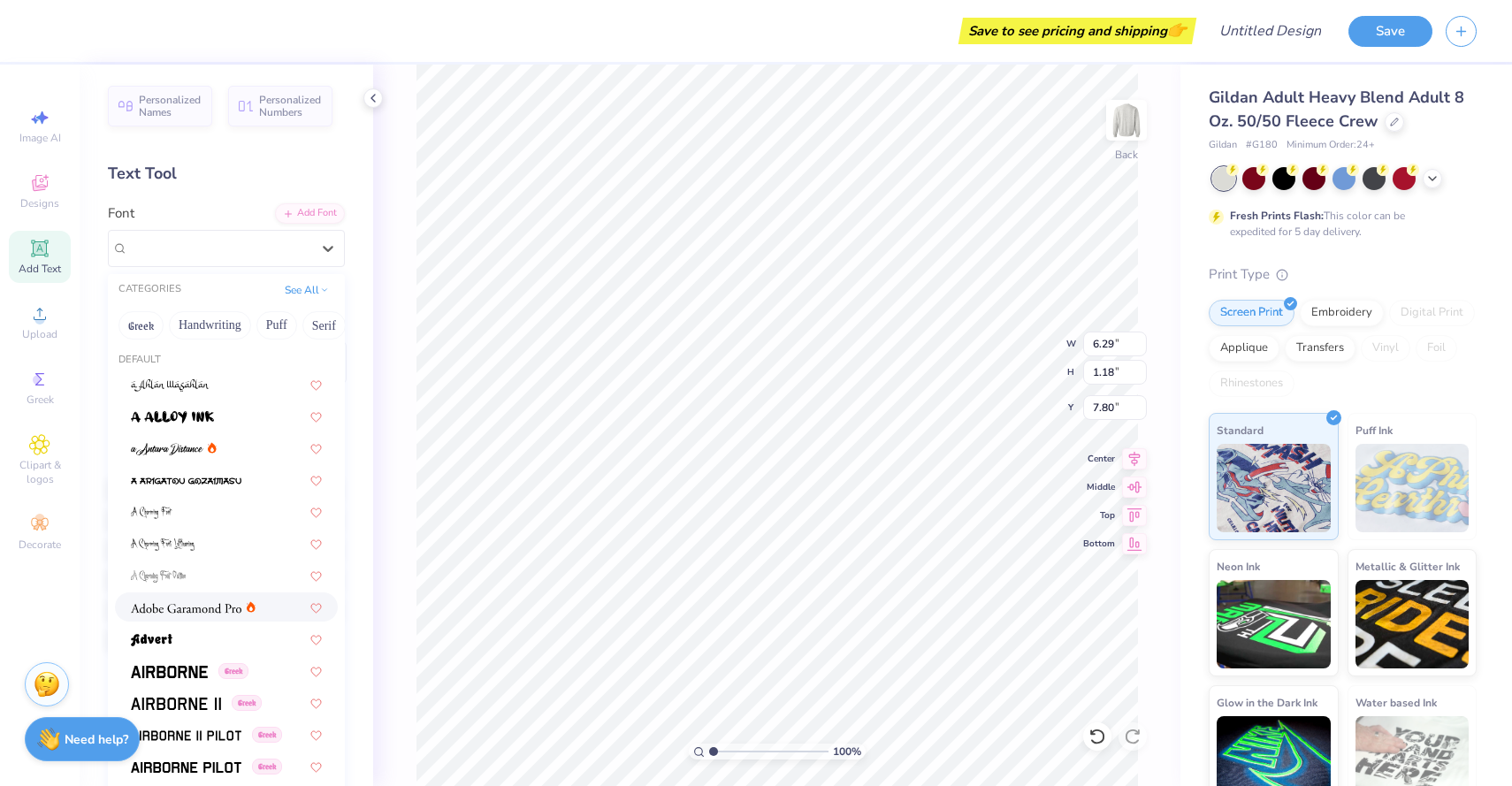 click at bounding box center [186, 608] 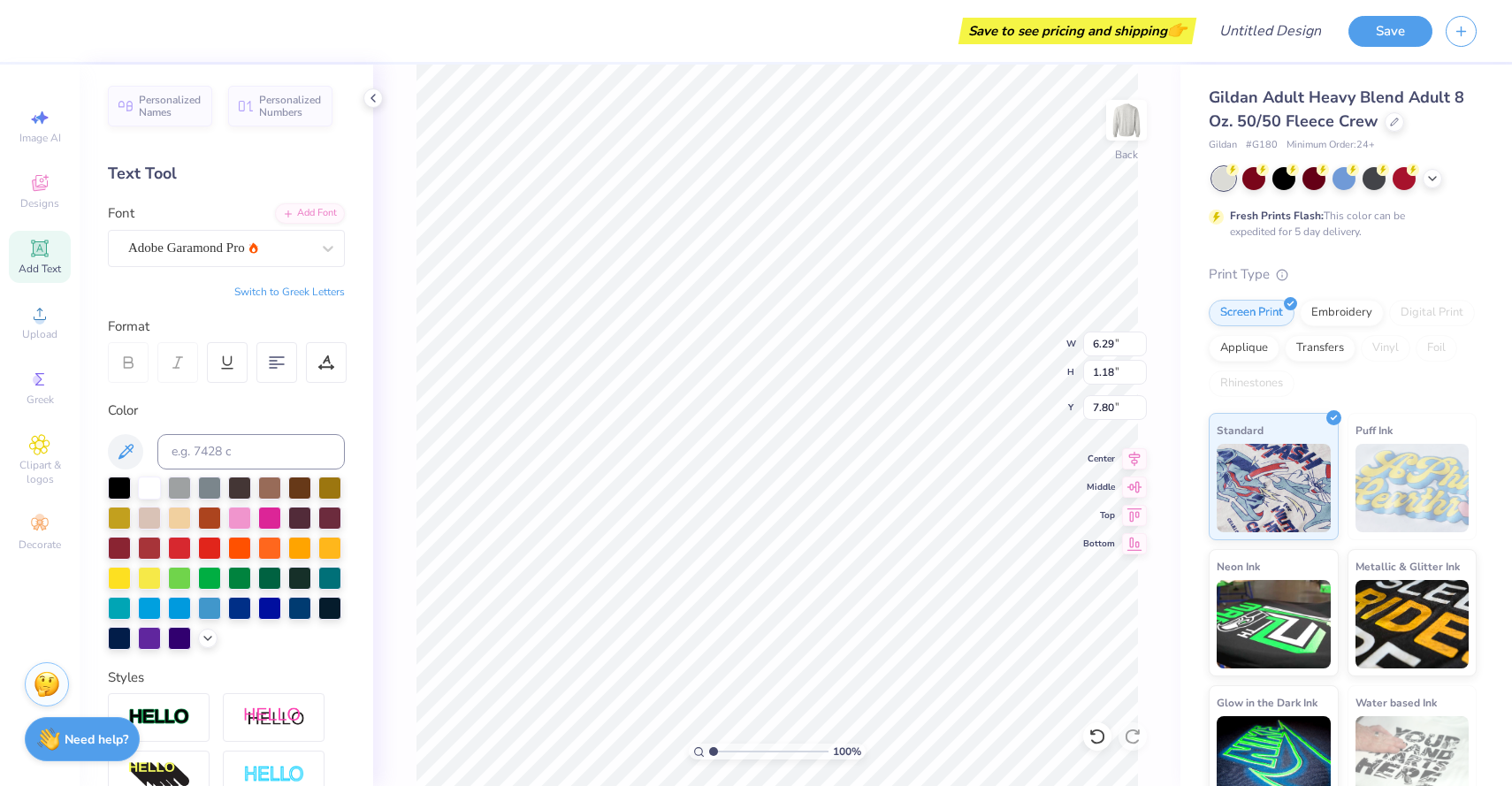 type on "5.16" 